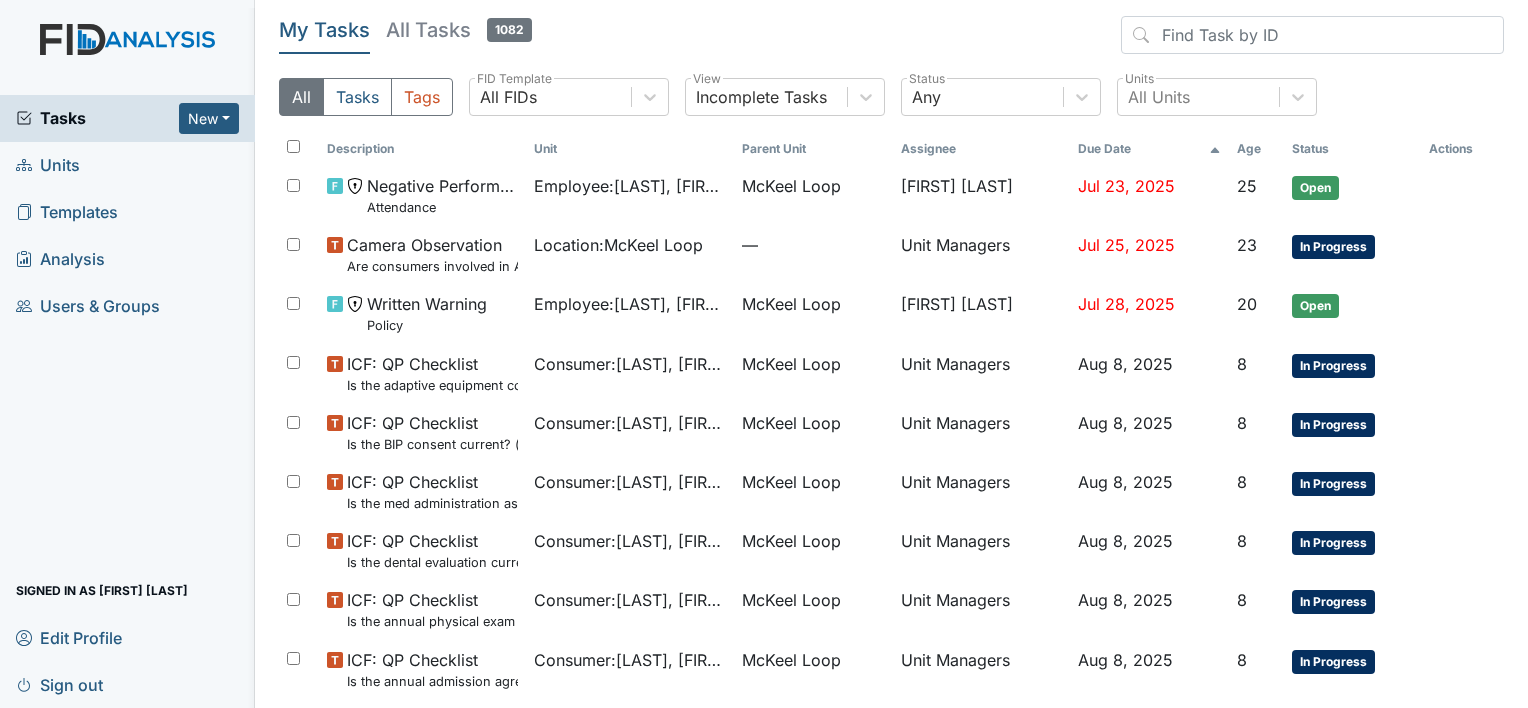 scroll, scrollTop: 0, scrollLeft: 0, axis: both 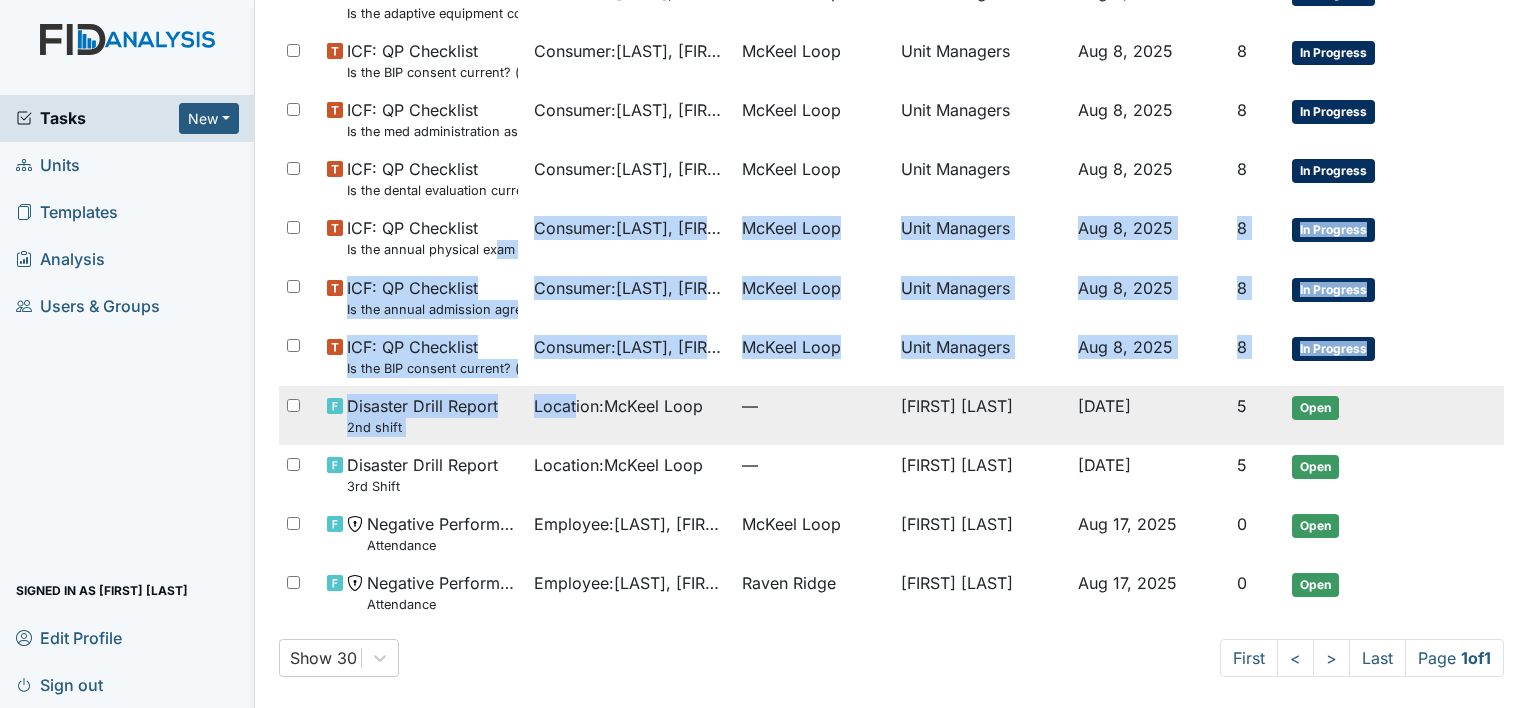 drag, startPoint x: 0, startPoint y: 0, endPoint x: 574, endPoint y: 408, distance: 704.2301 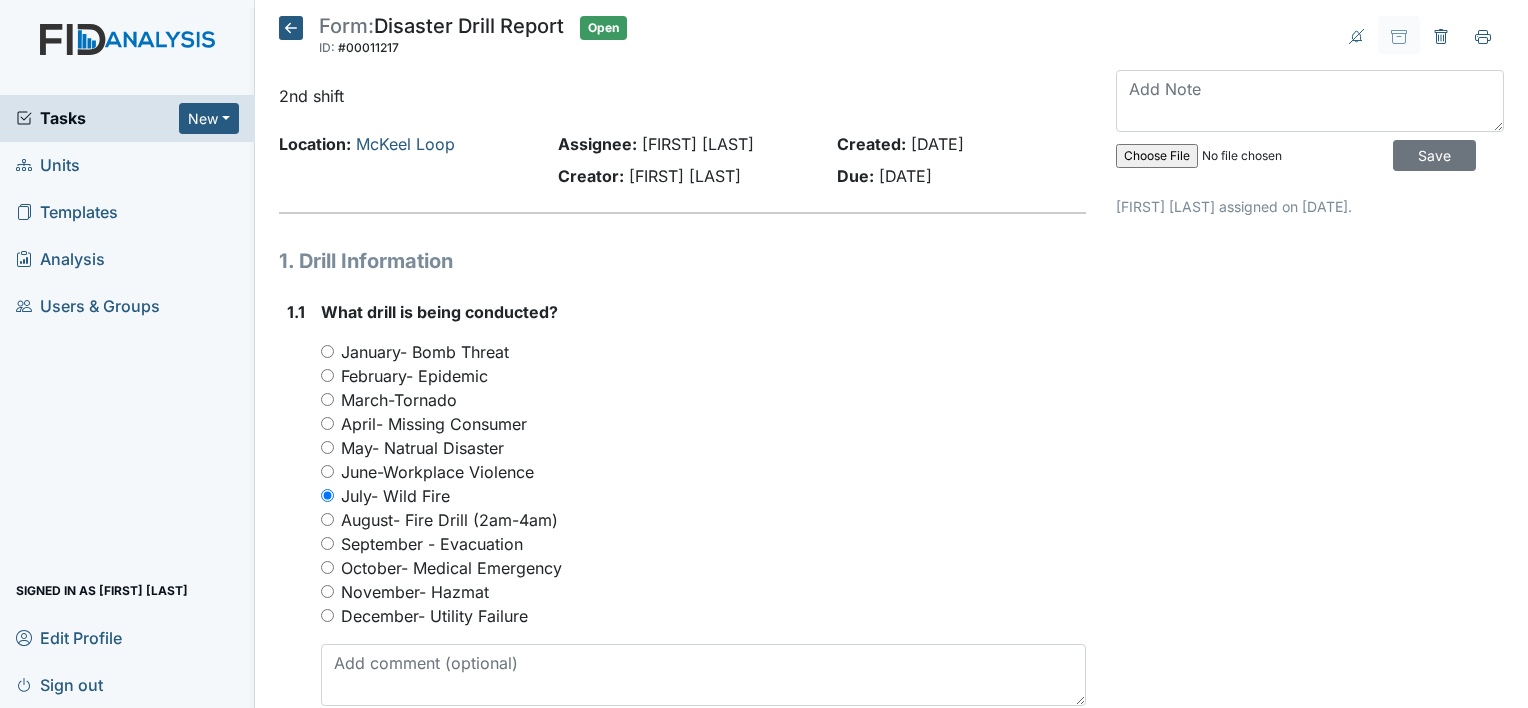 scroll, scrollTop: 0, scrollLeft: 0, axis: both 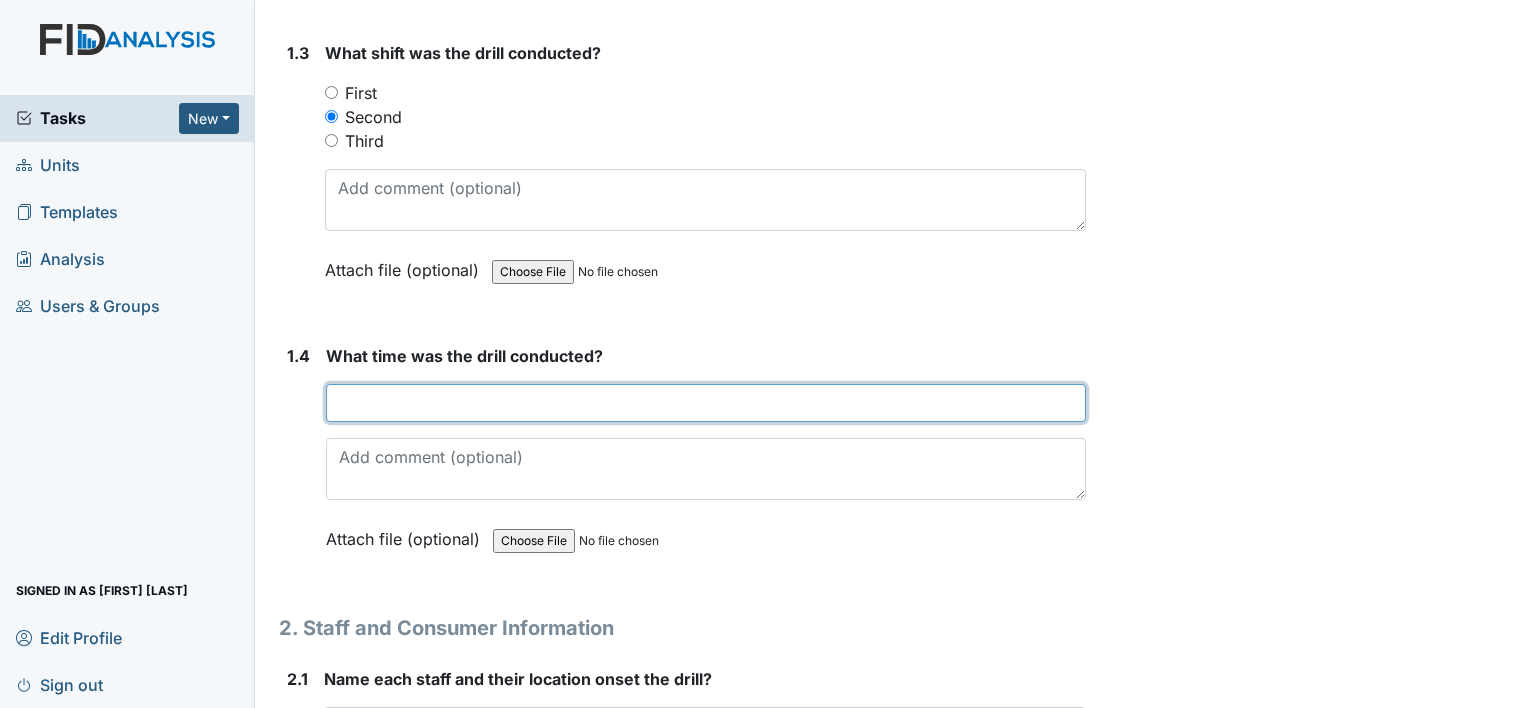click at bounding box center (706, 403) 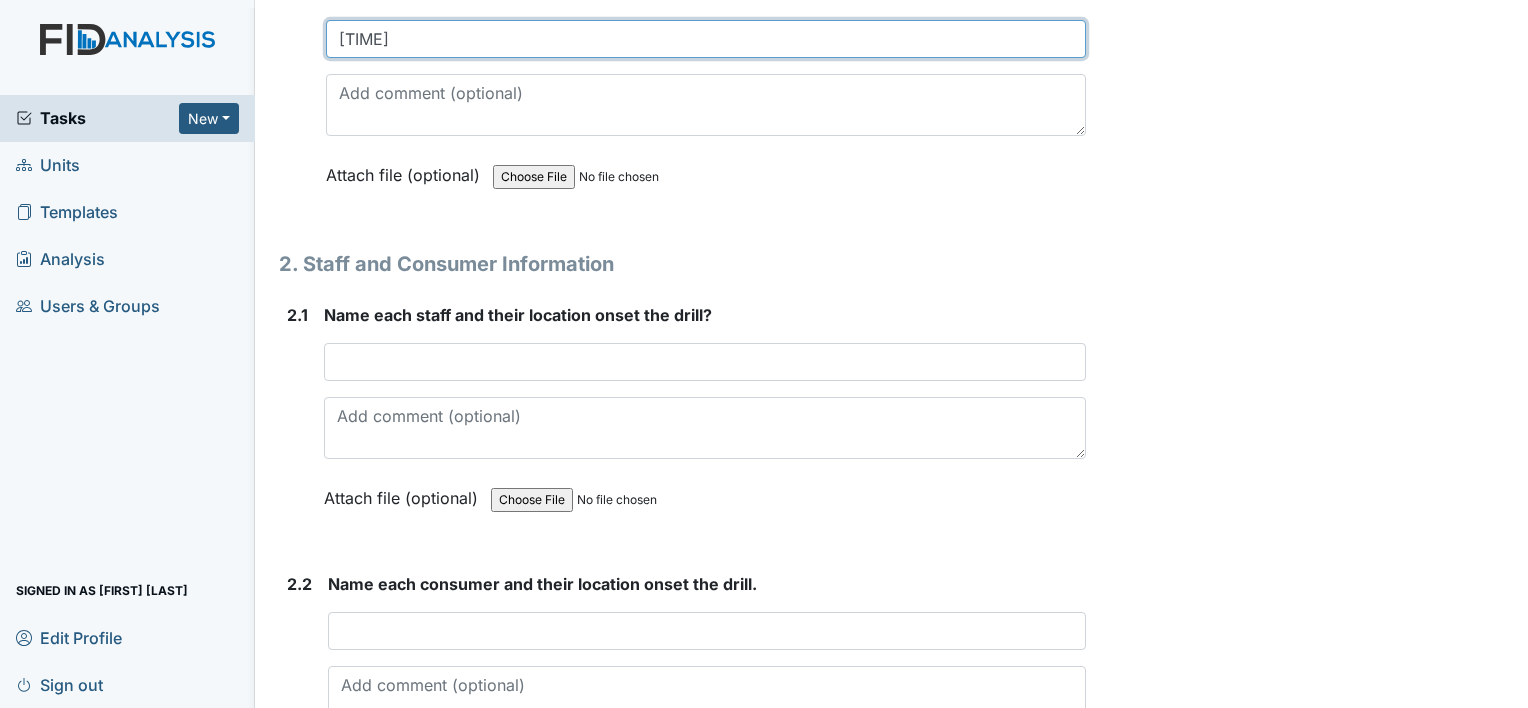 scroll, scrollTop: 1410, scrollLeft: 0, axis: vertical 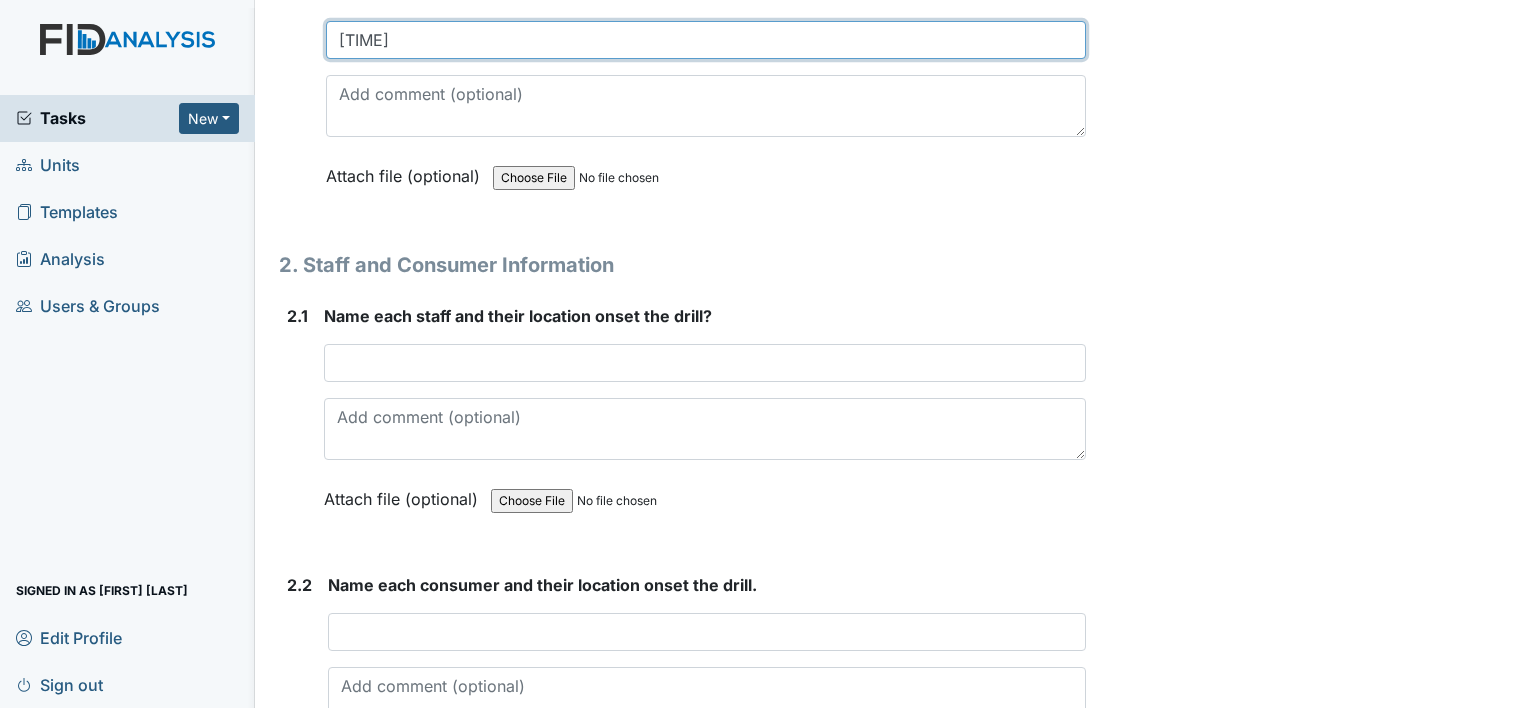 type on "[TIME]" 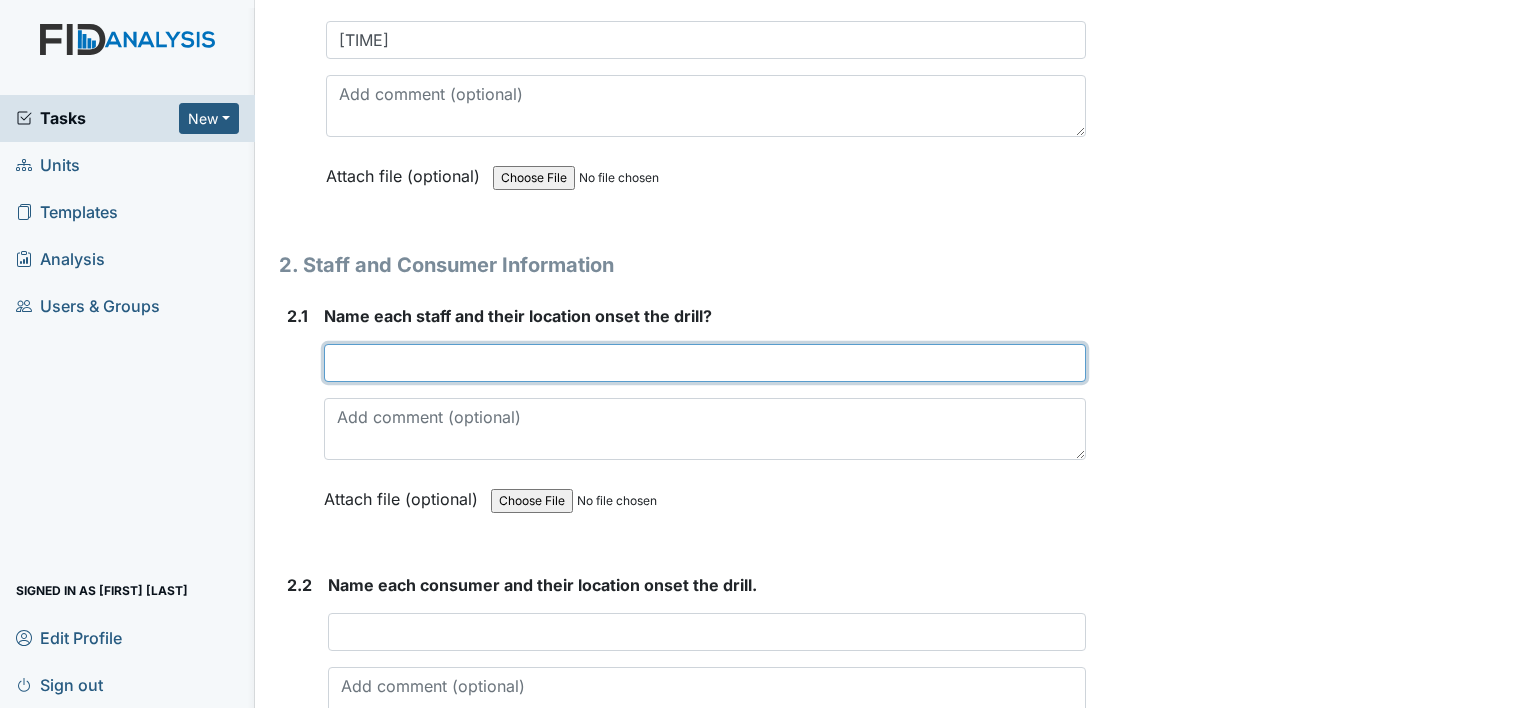 click at bounding box center [705, 363] 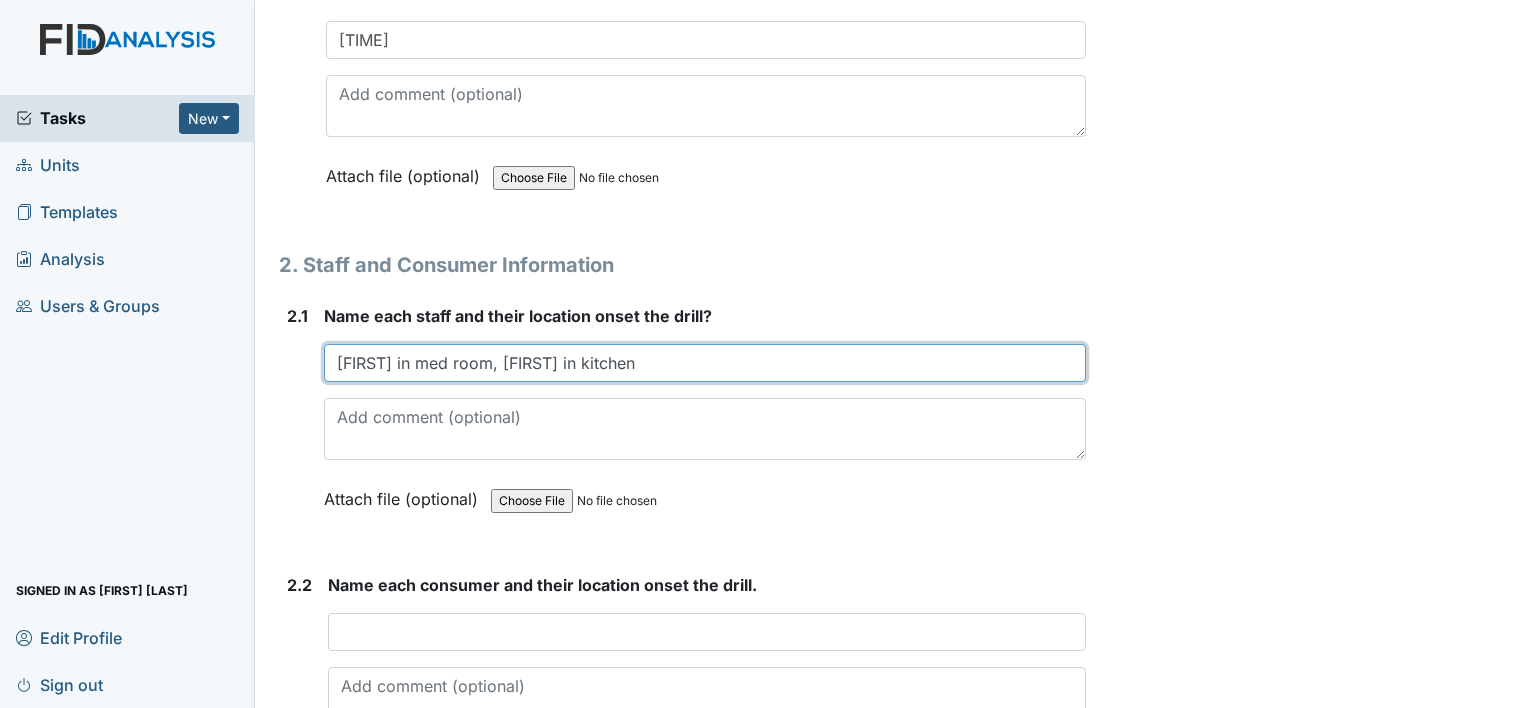 type on "Cynthia in med room, Quay in kitchen" 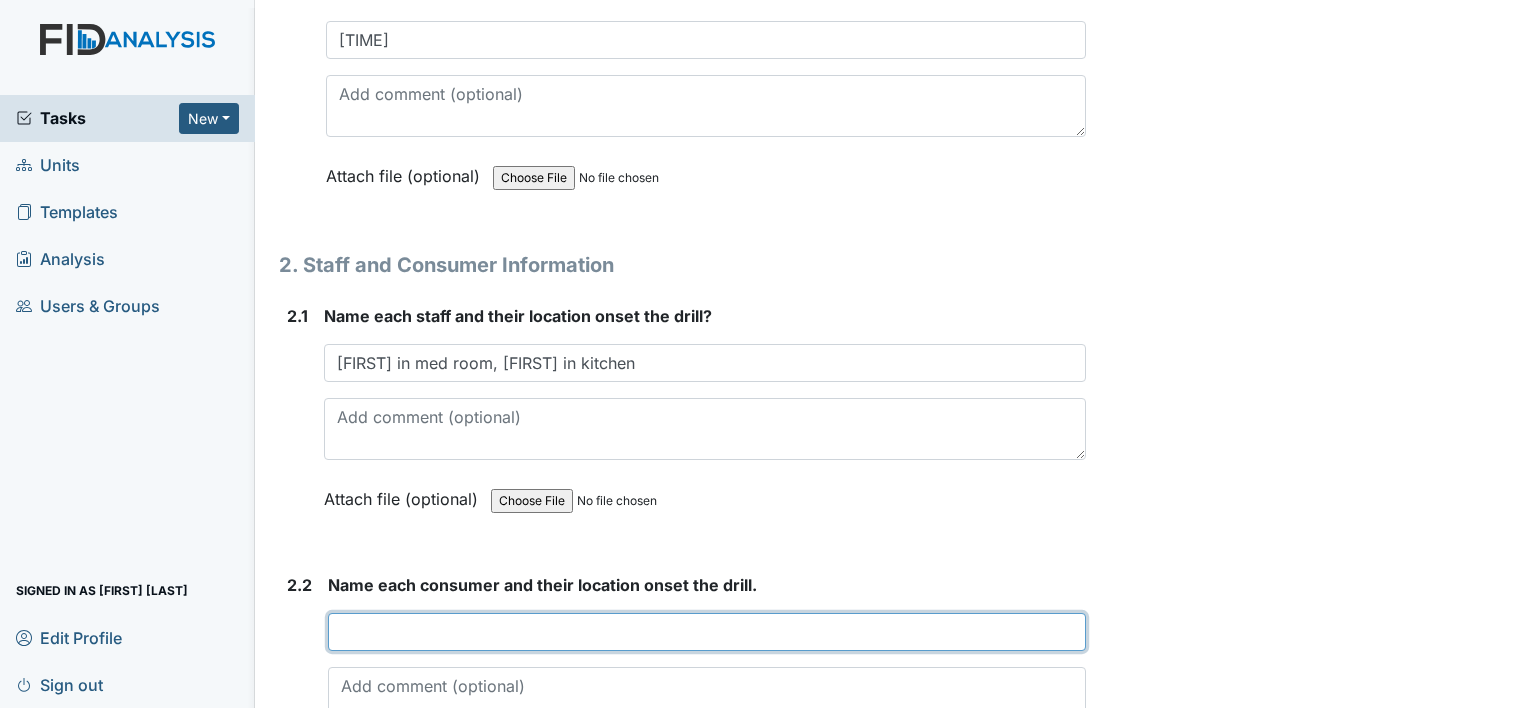 click at bounding box center (707, 632) 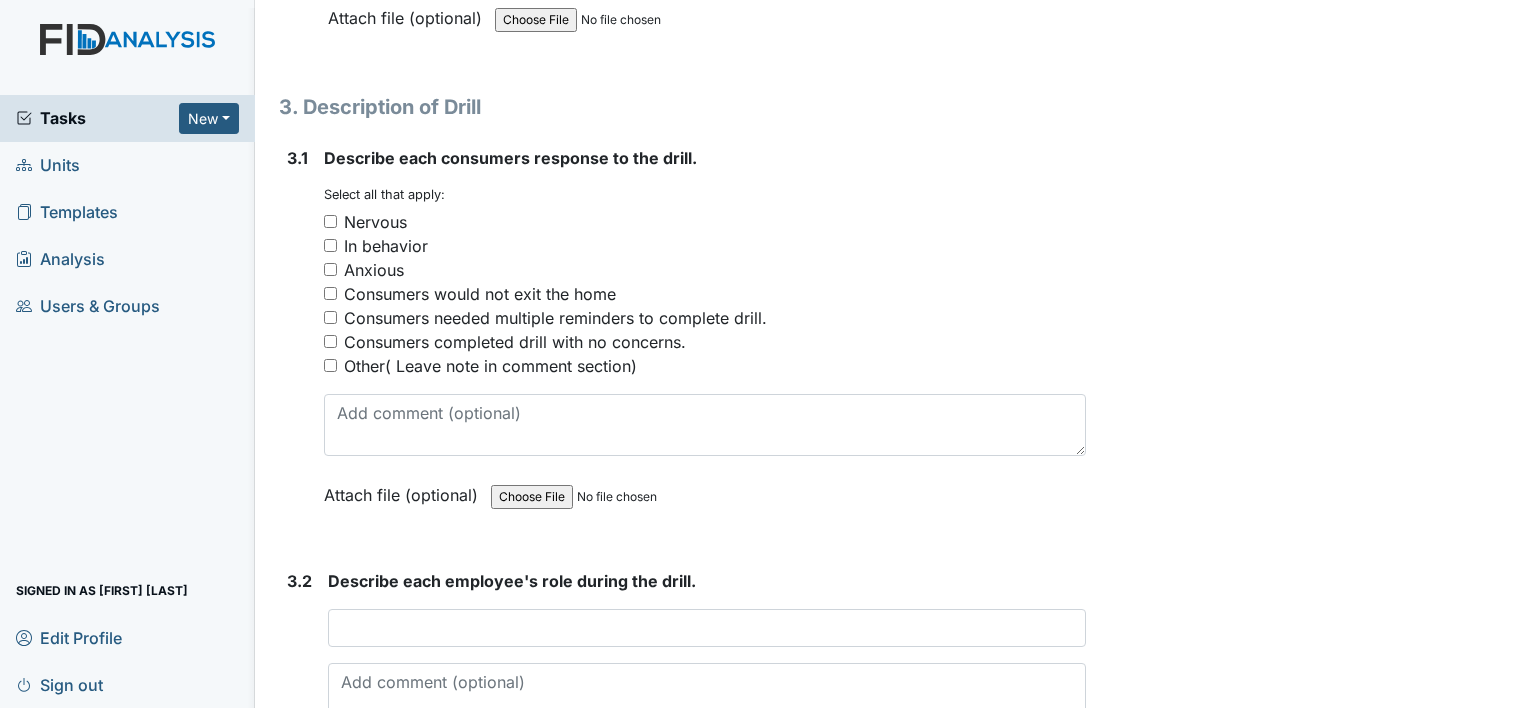 scroll, scrollTop: 2160, scrollLeft: 0, axis: vertical 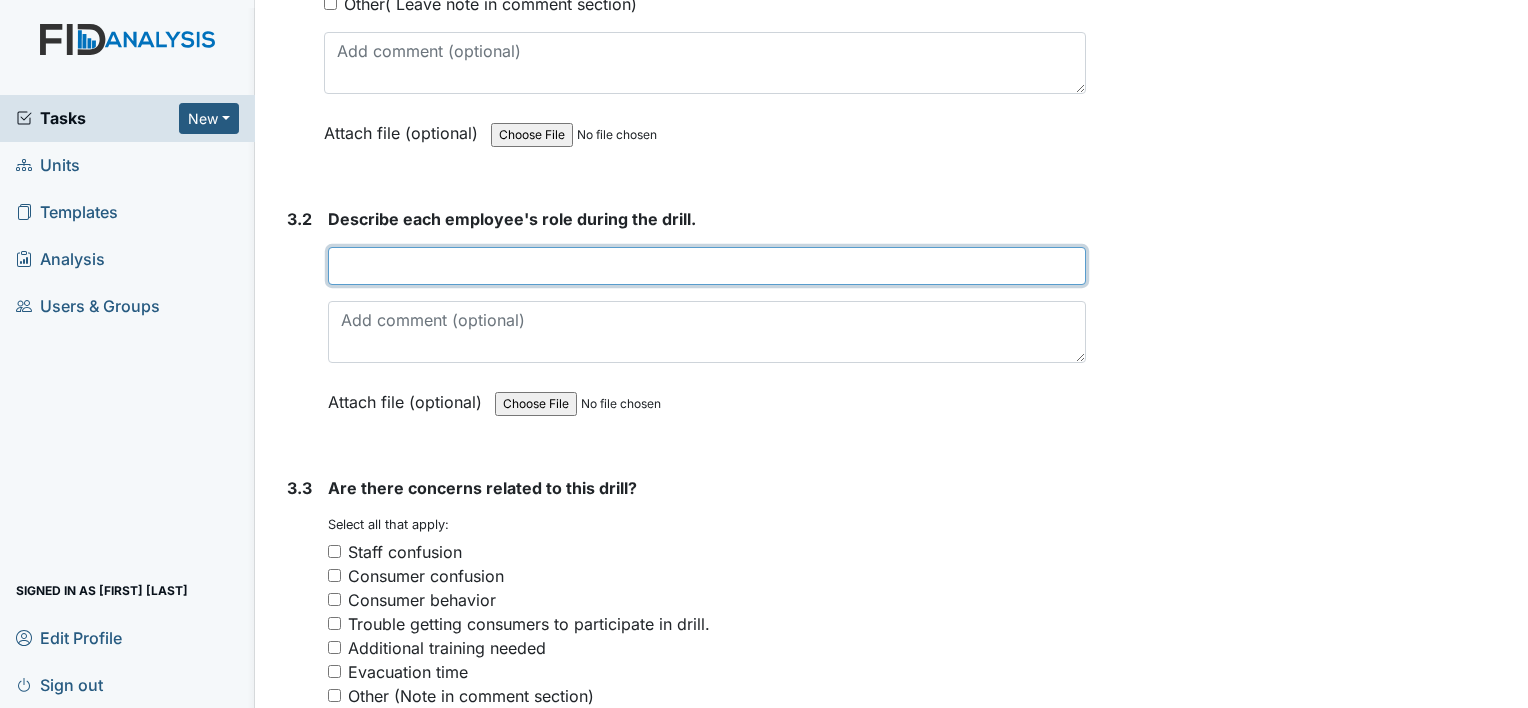 click at bounding box center [707, 266] 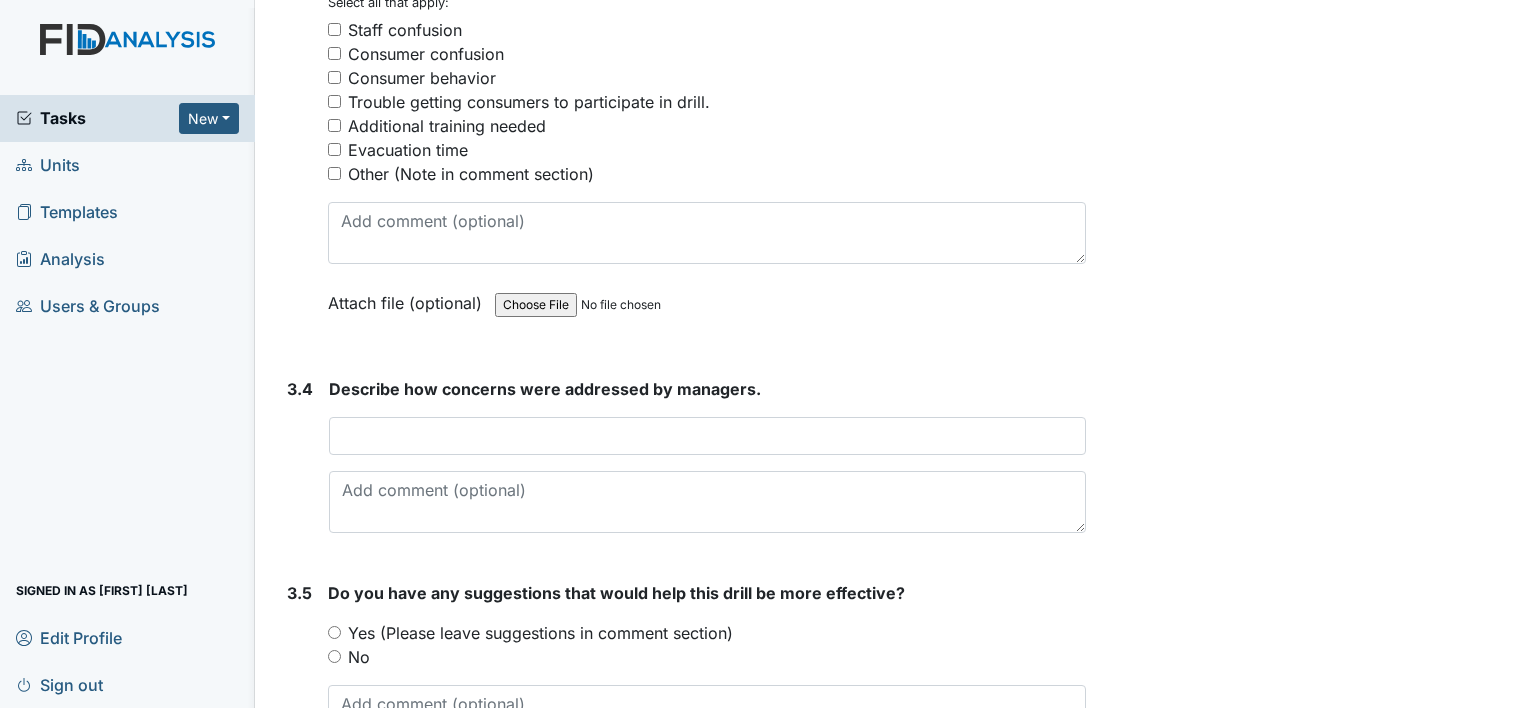 scroll, scrollTop: 3052, scrollLeft: 0, axis: vertical 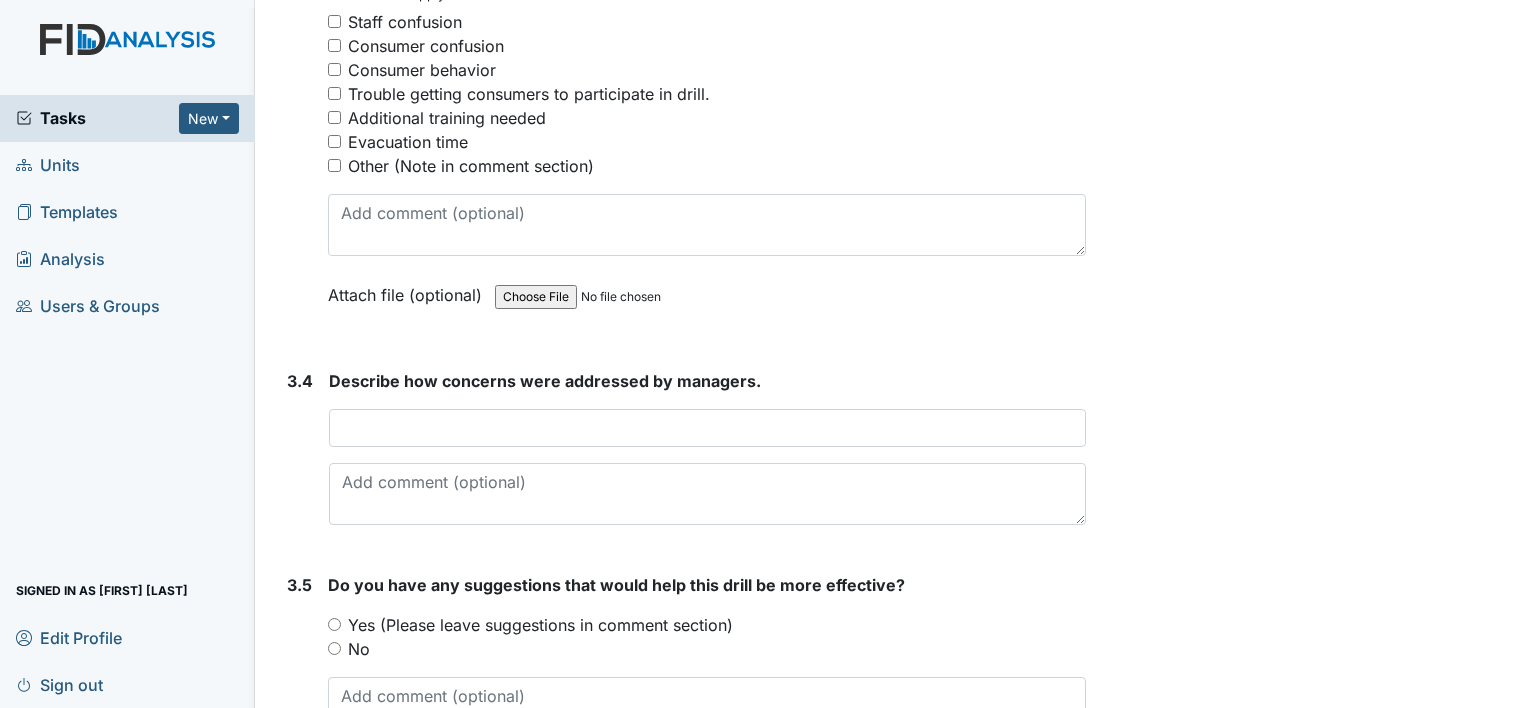 type on "one staff to call emergency services the other to call management" 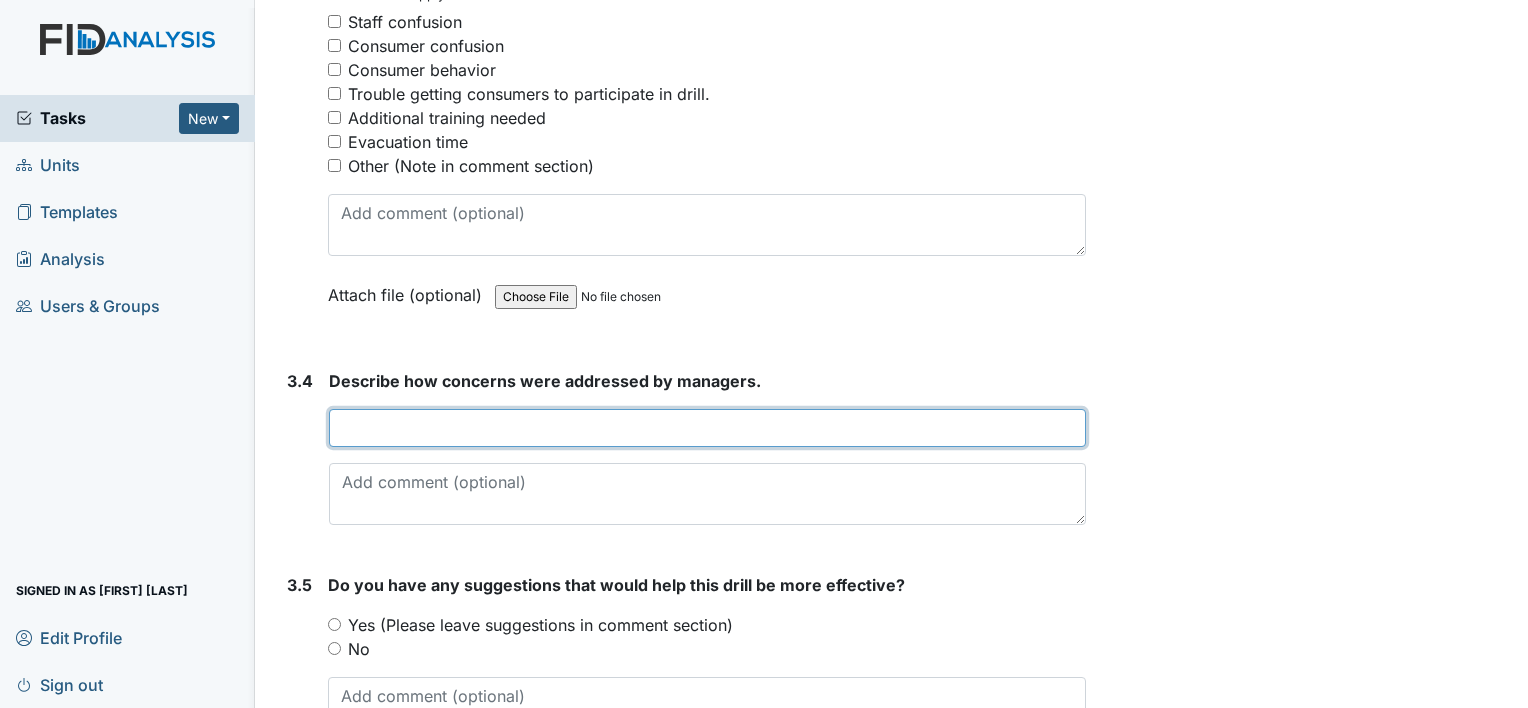 click at bounding box center [707, 428] 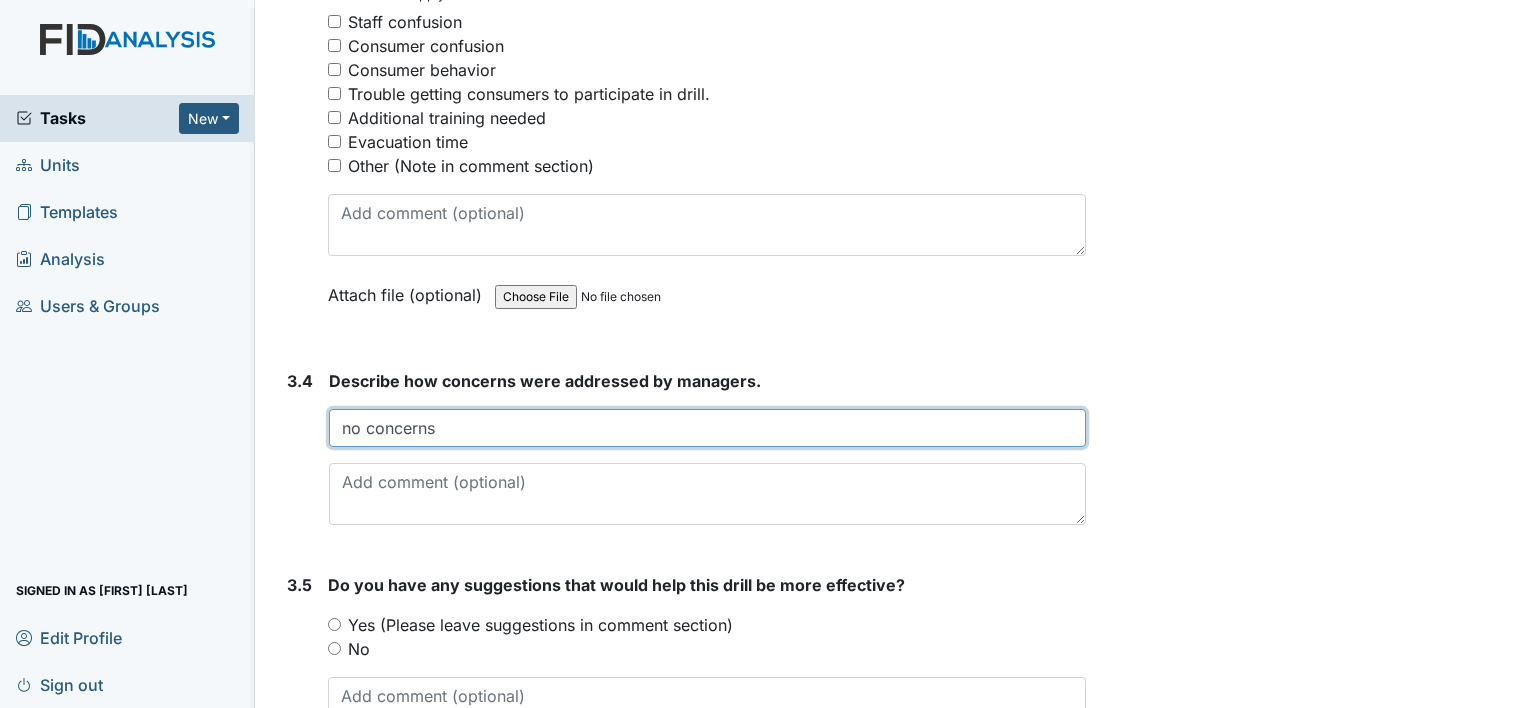 scroll, scrollTop: 3174, scrollLeft: 0, axis: vertical 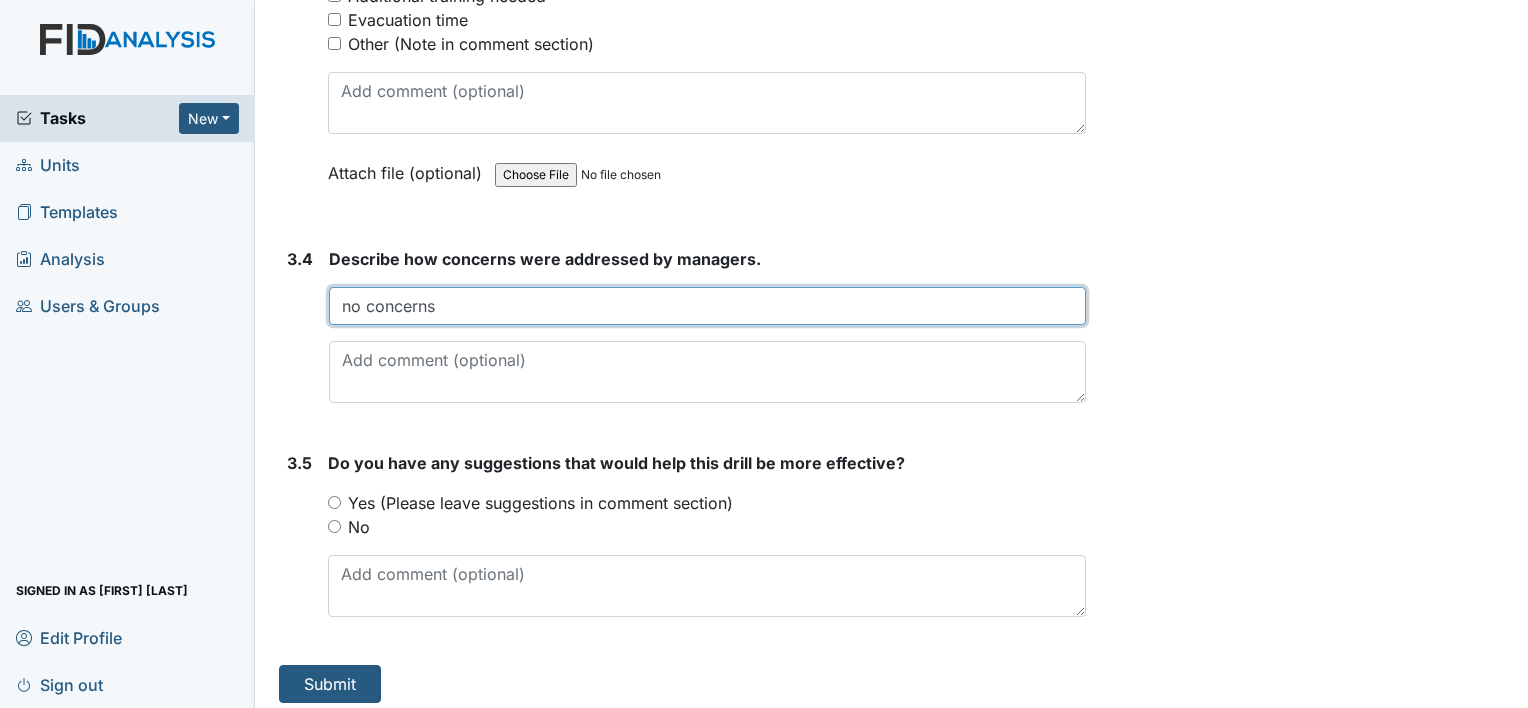 type on "no concerns" 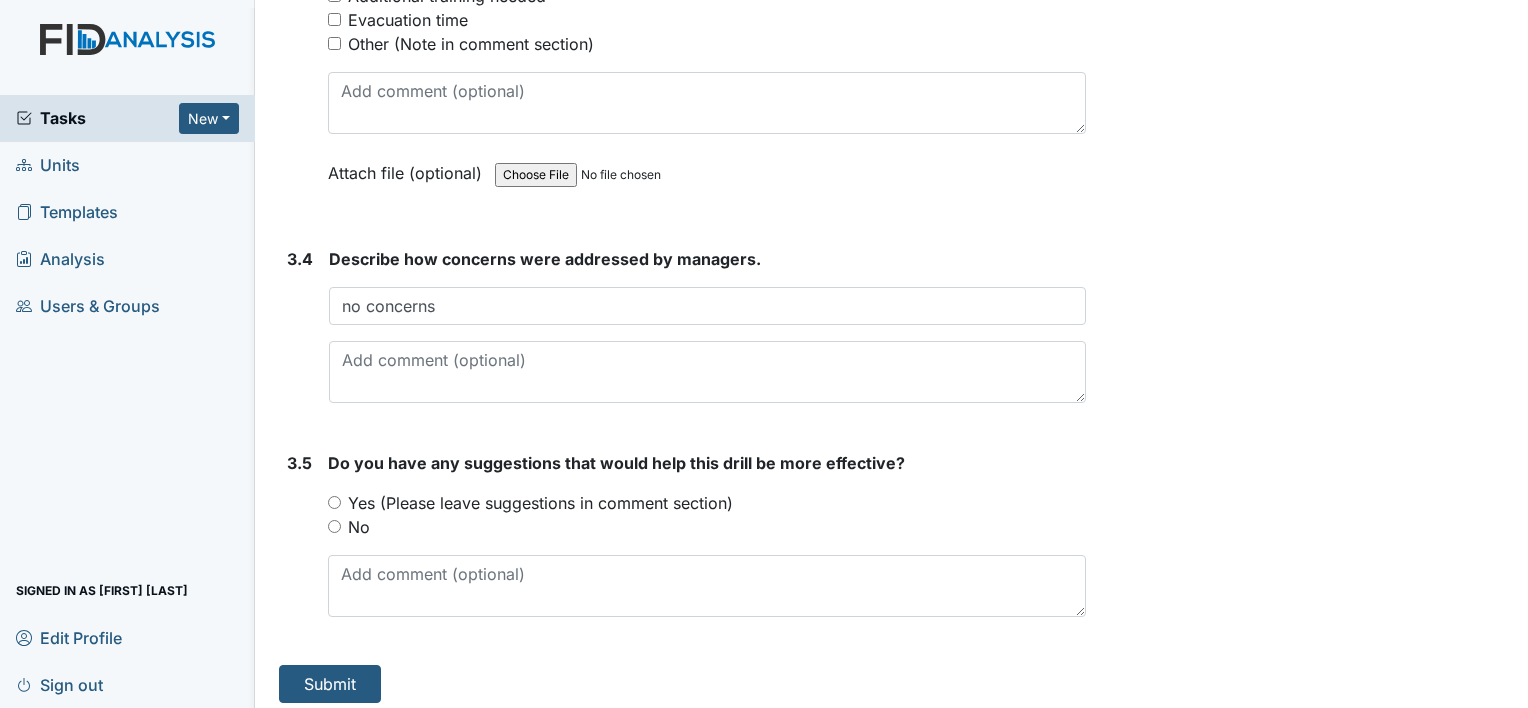 click on "No" at bounding box center (334, 526) 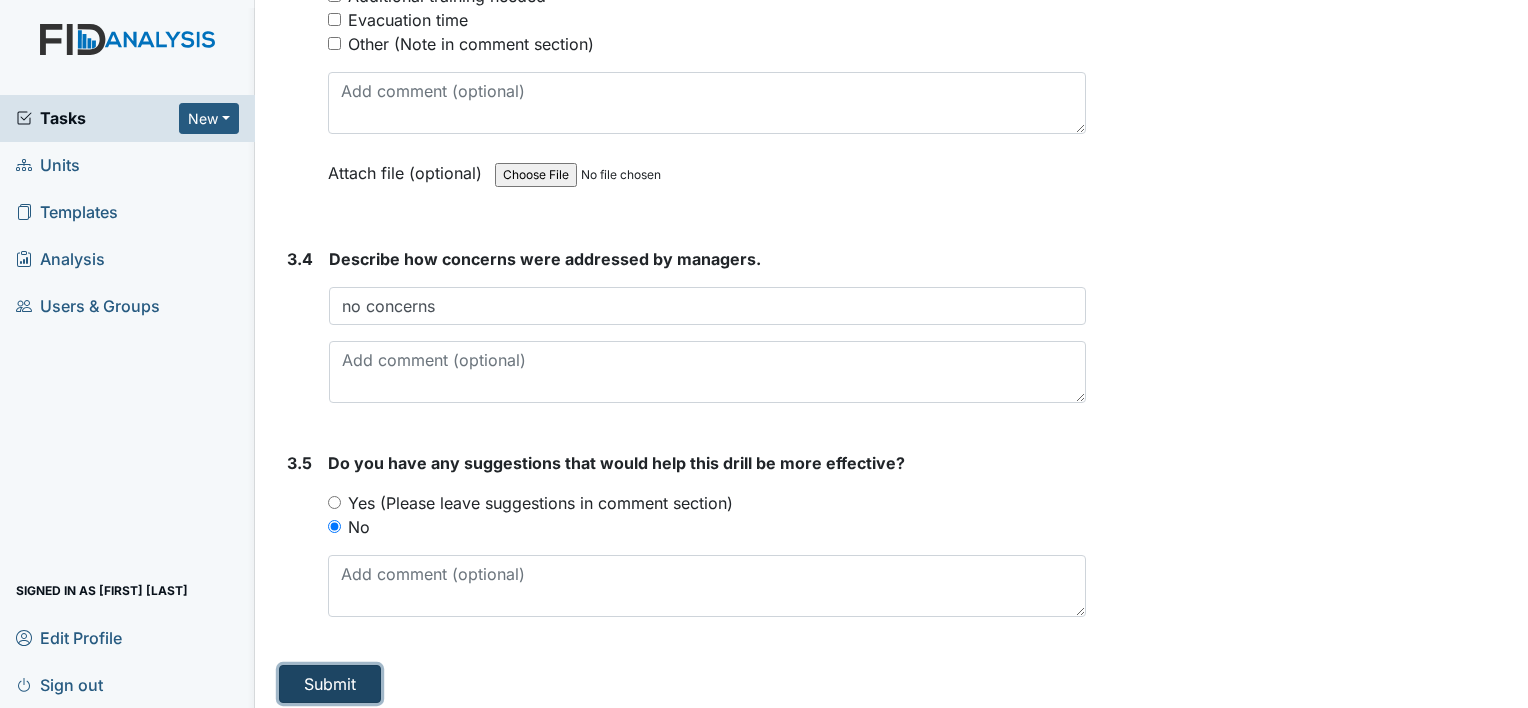 click on "Submit" at bounding box center (330, 684) 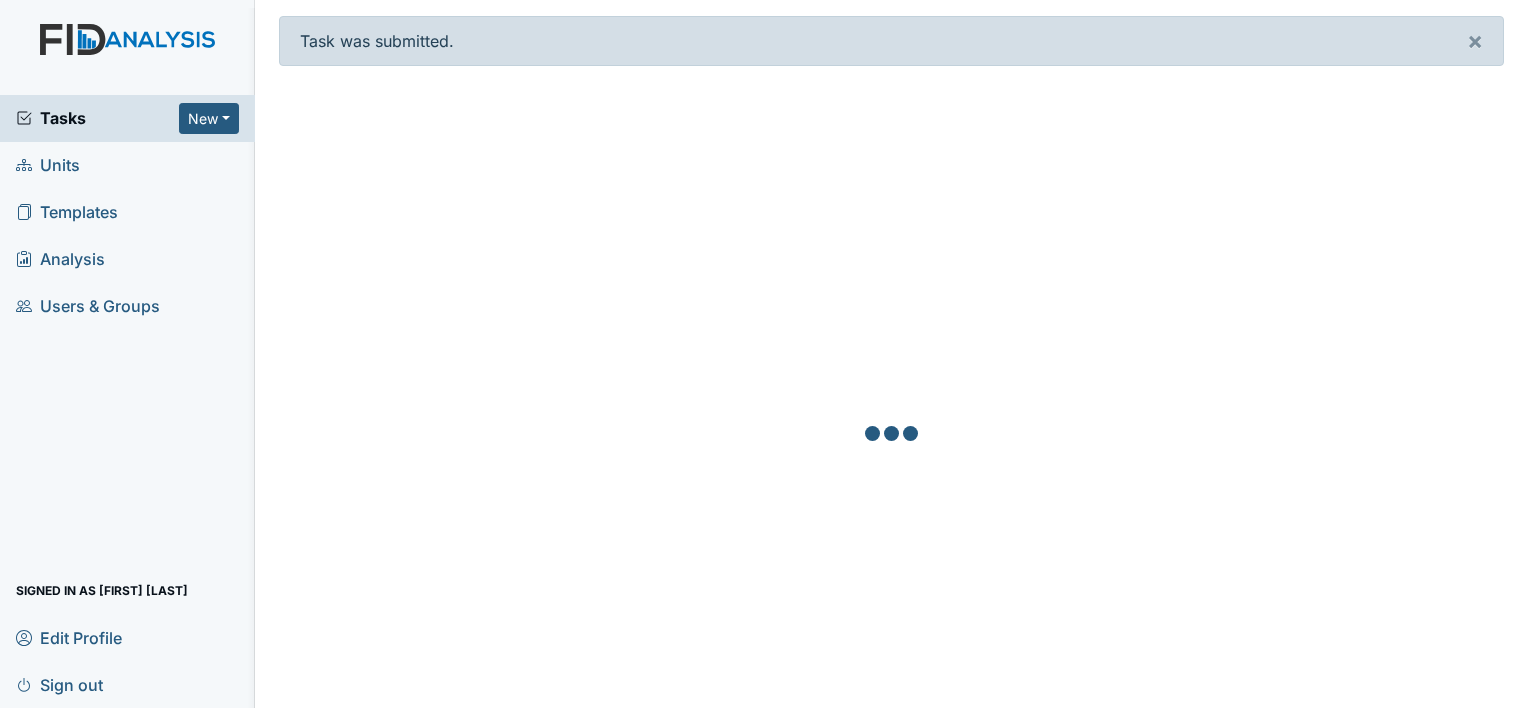 scroll, scrollTop: 0, scrollLeft: 0, axis: both 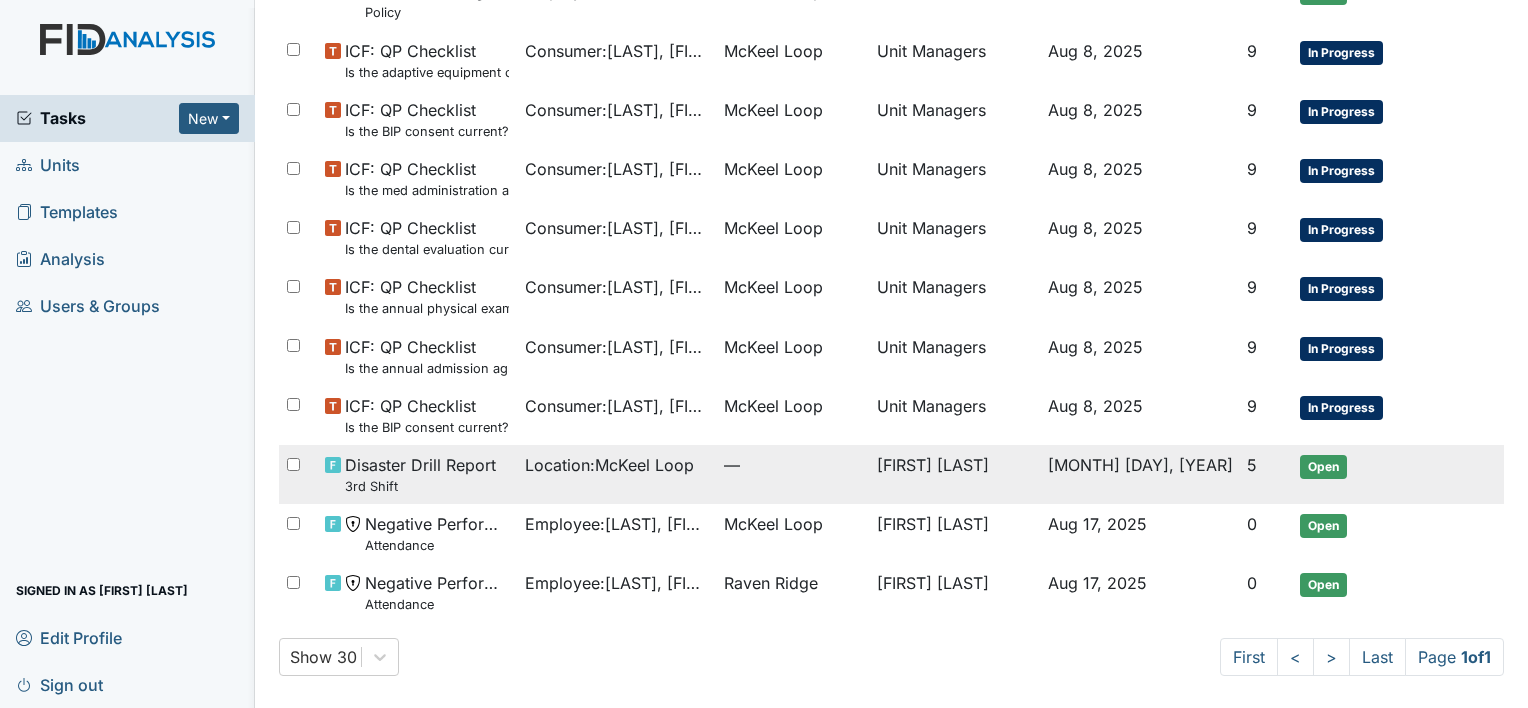 click on "Disaster Drill Report 3rd Shift" at bounding box center (420, 474) 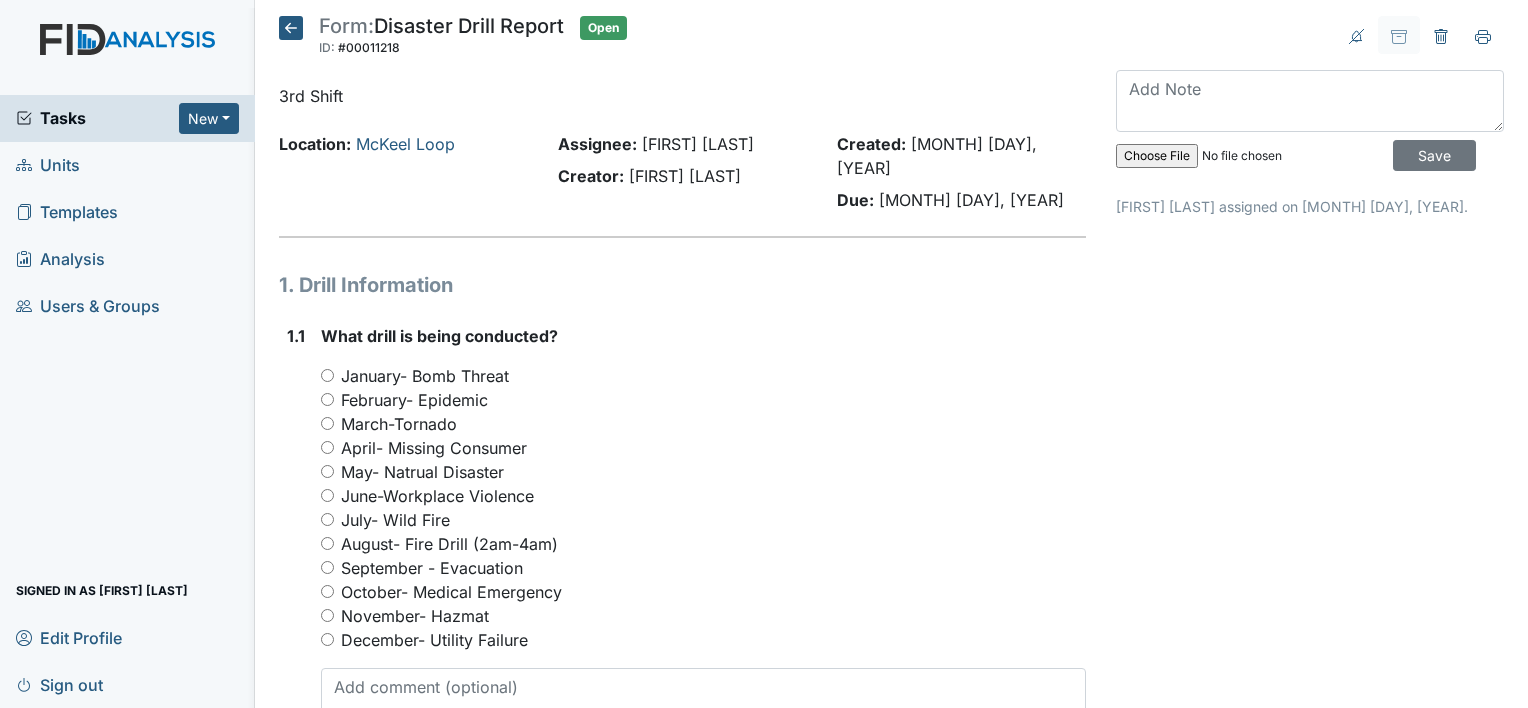 scroll, scrollTop: 0, scrollLeft: 0, axis: both 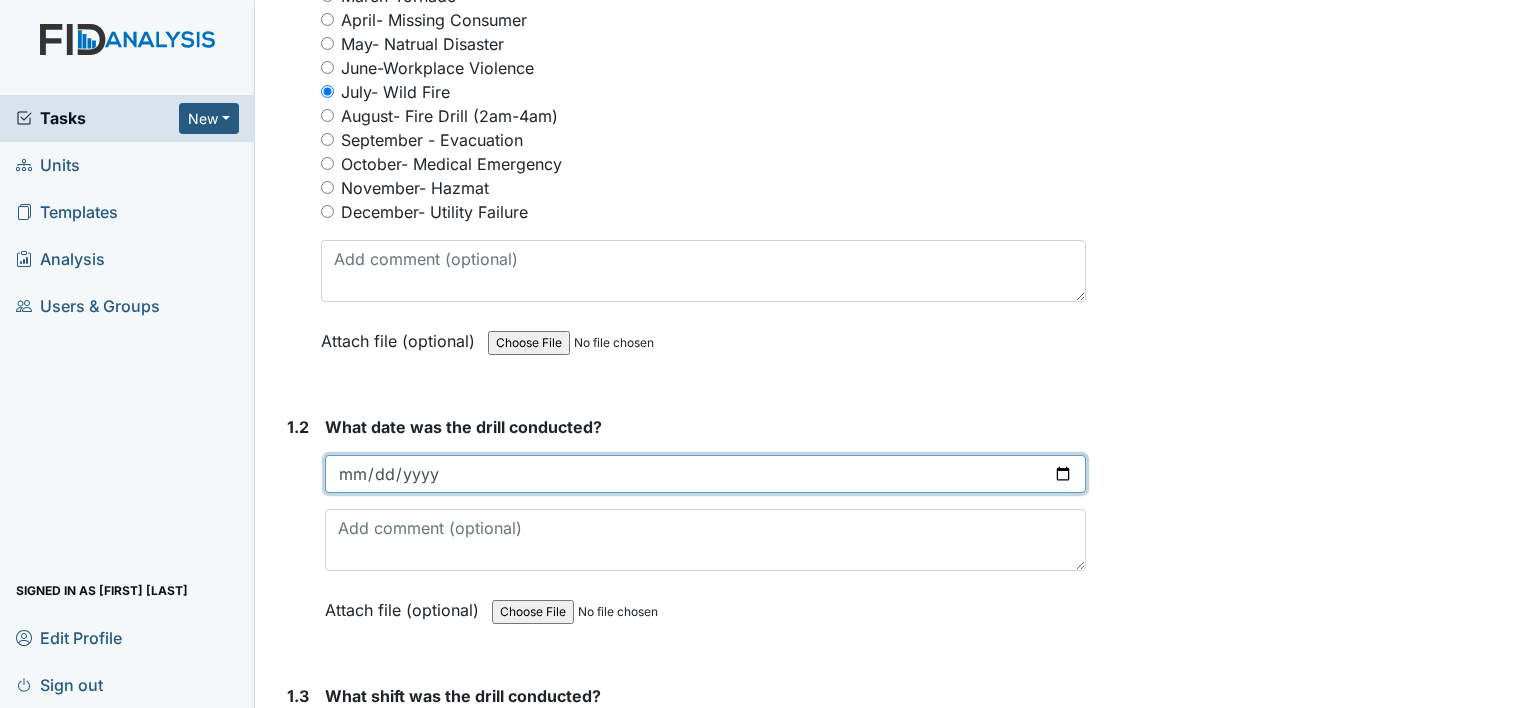 click at bounding box center [705, 474] 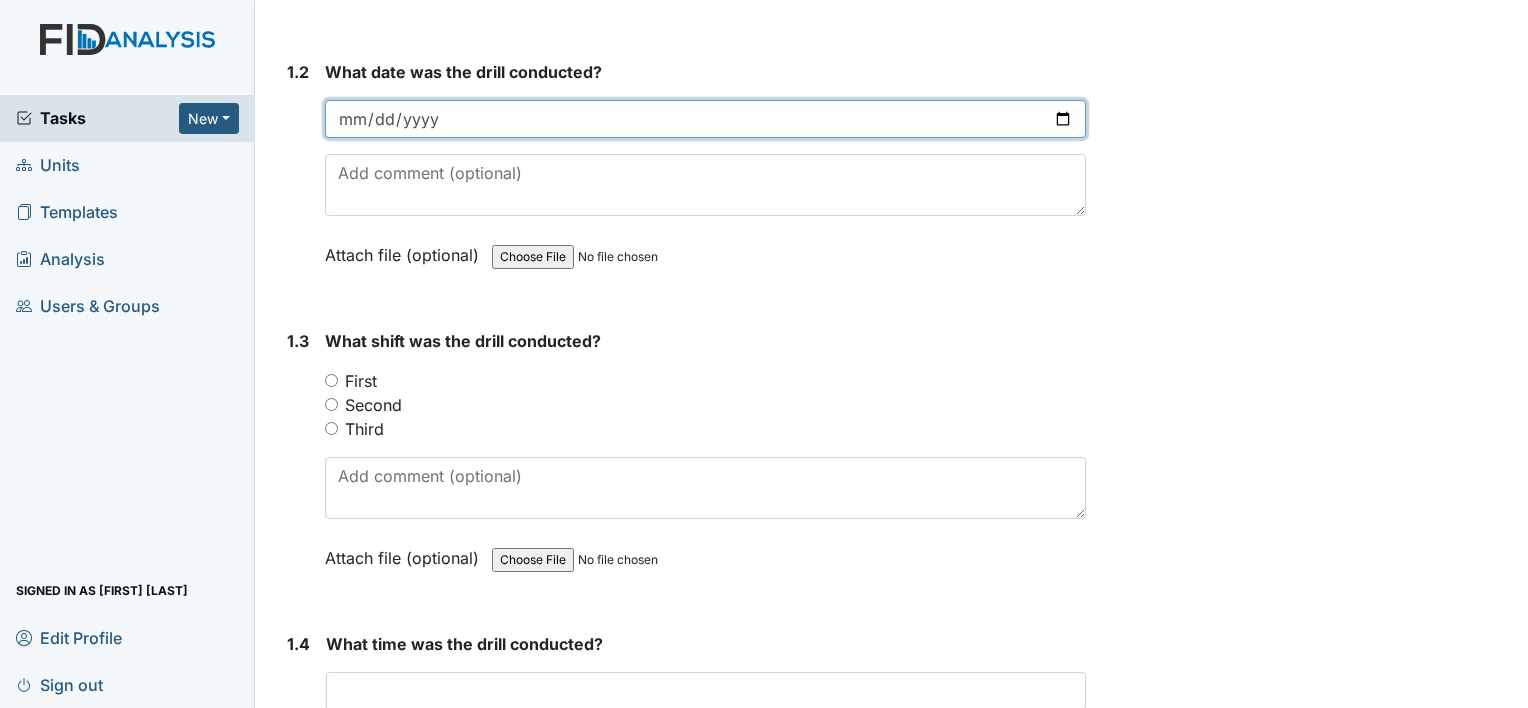 scroll, scrollTop: 791, scrollLeft: 0, axis: vertical 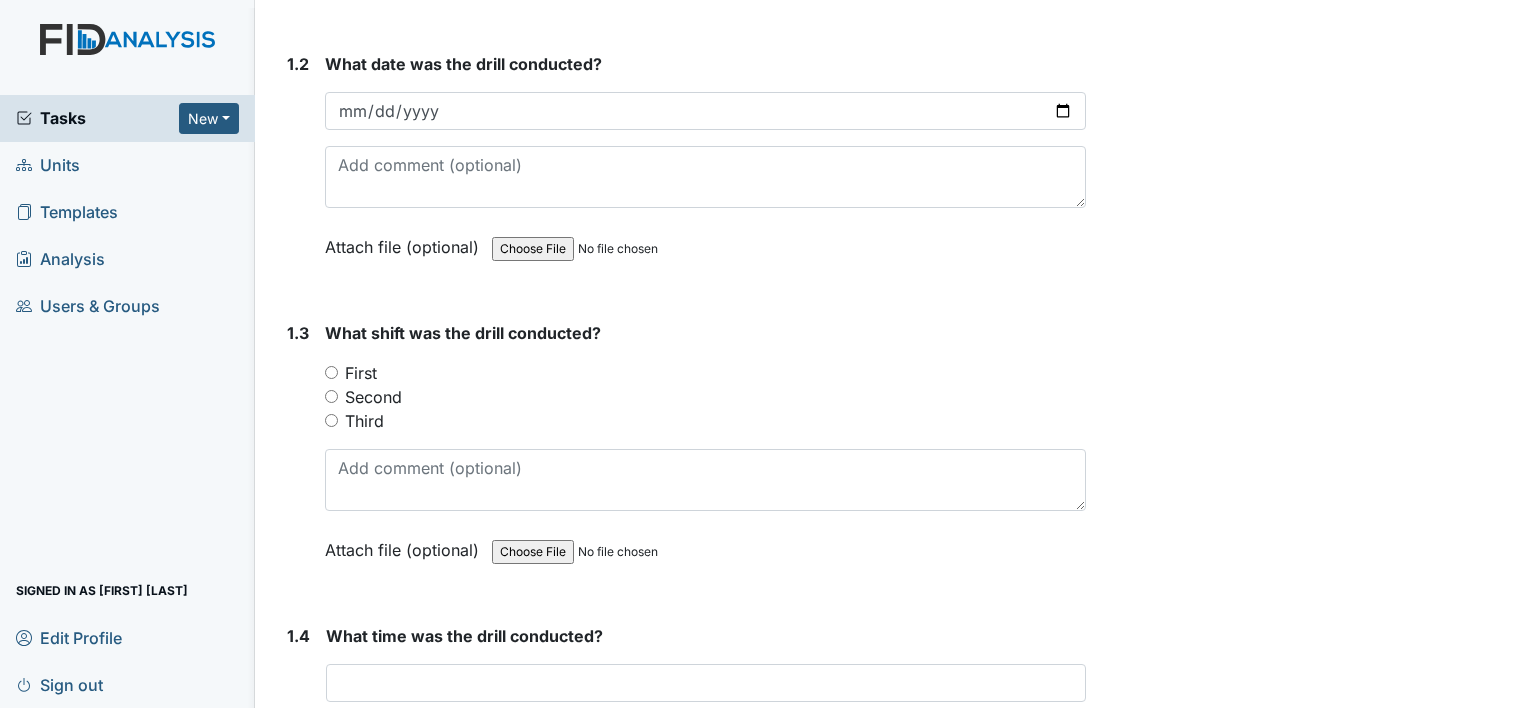 click on "Third" at bounding box center (331, 420) 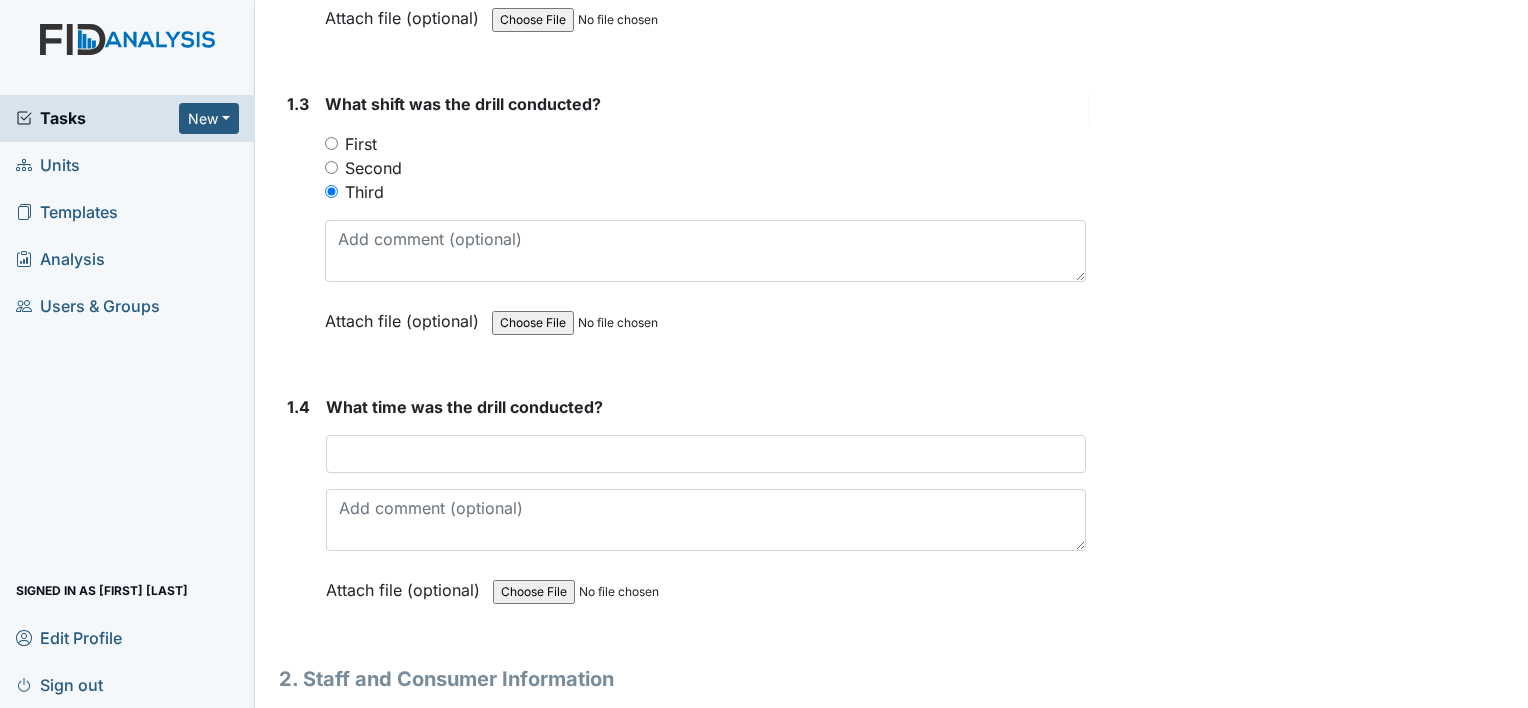 scroll, scrollTop: 1022, scrollLeft: 0, axis: vertical 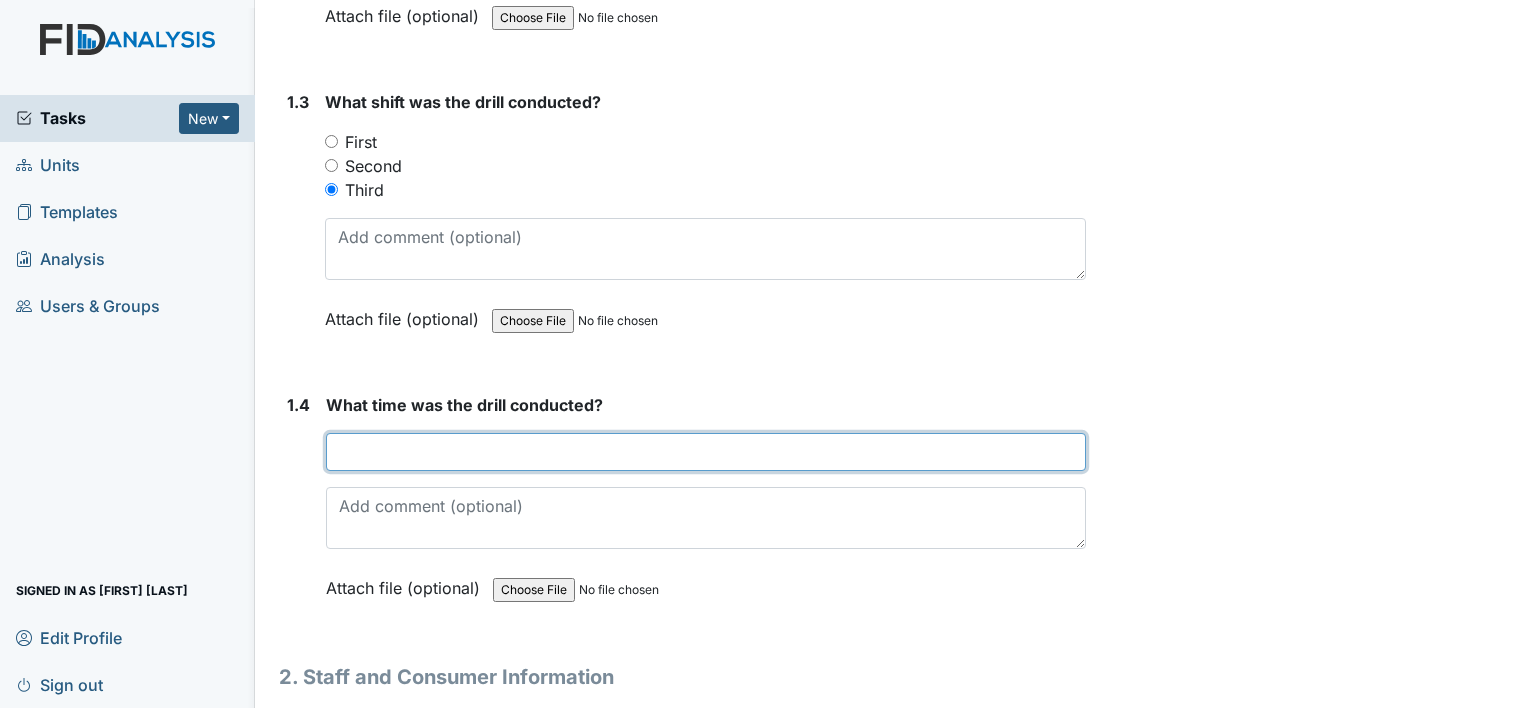 click at bounding box center [706, 452] 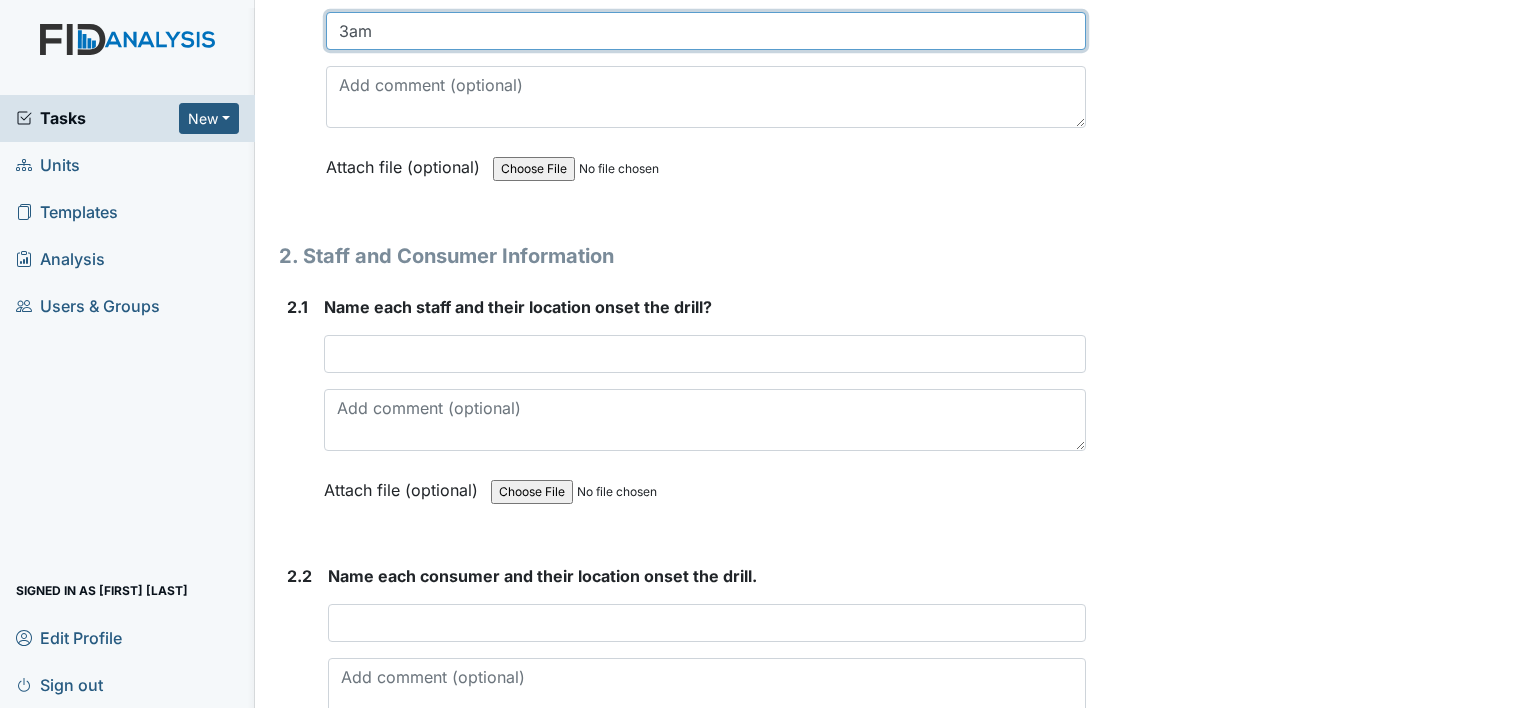 scroll, scrollTop: 1446, scrollLeft: 0, axis: vertical 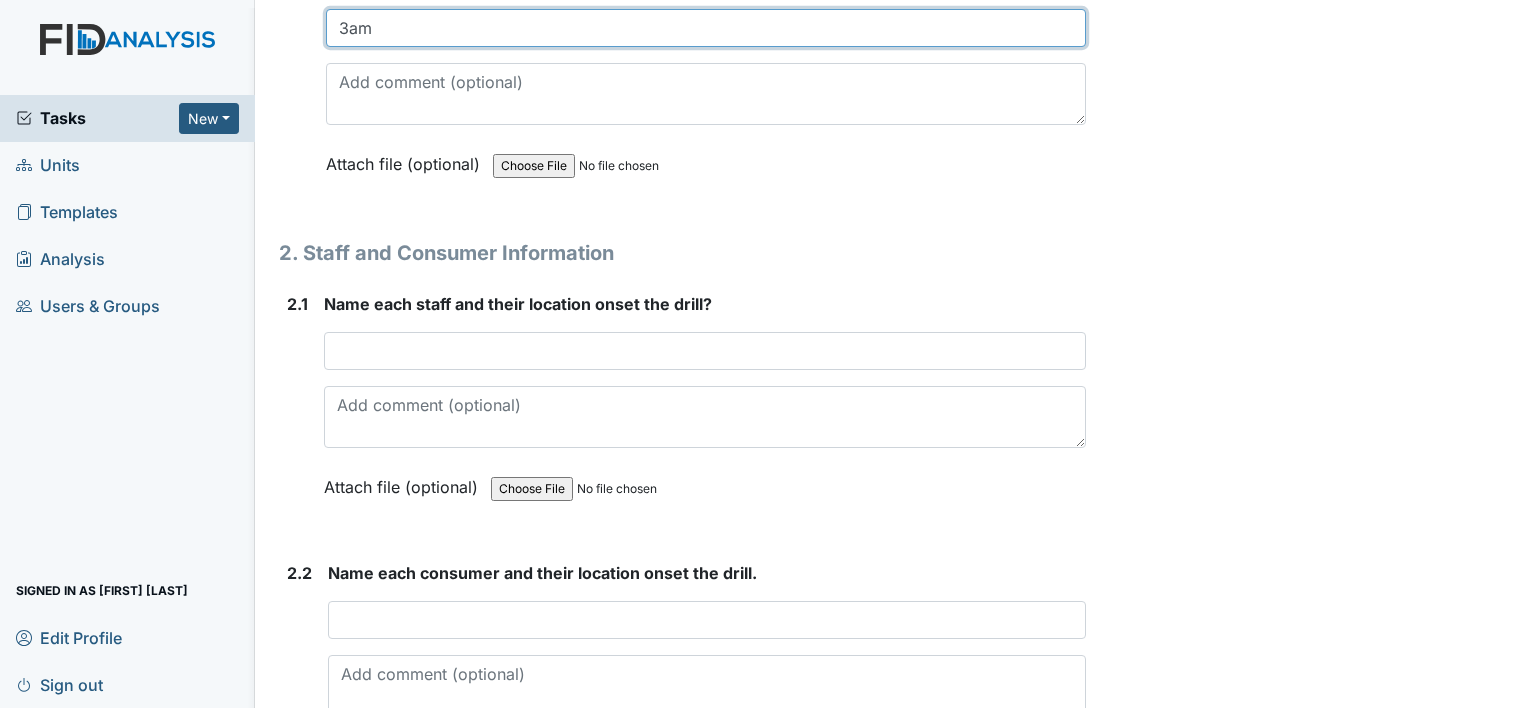 type on "3am" 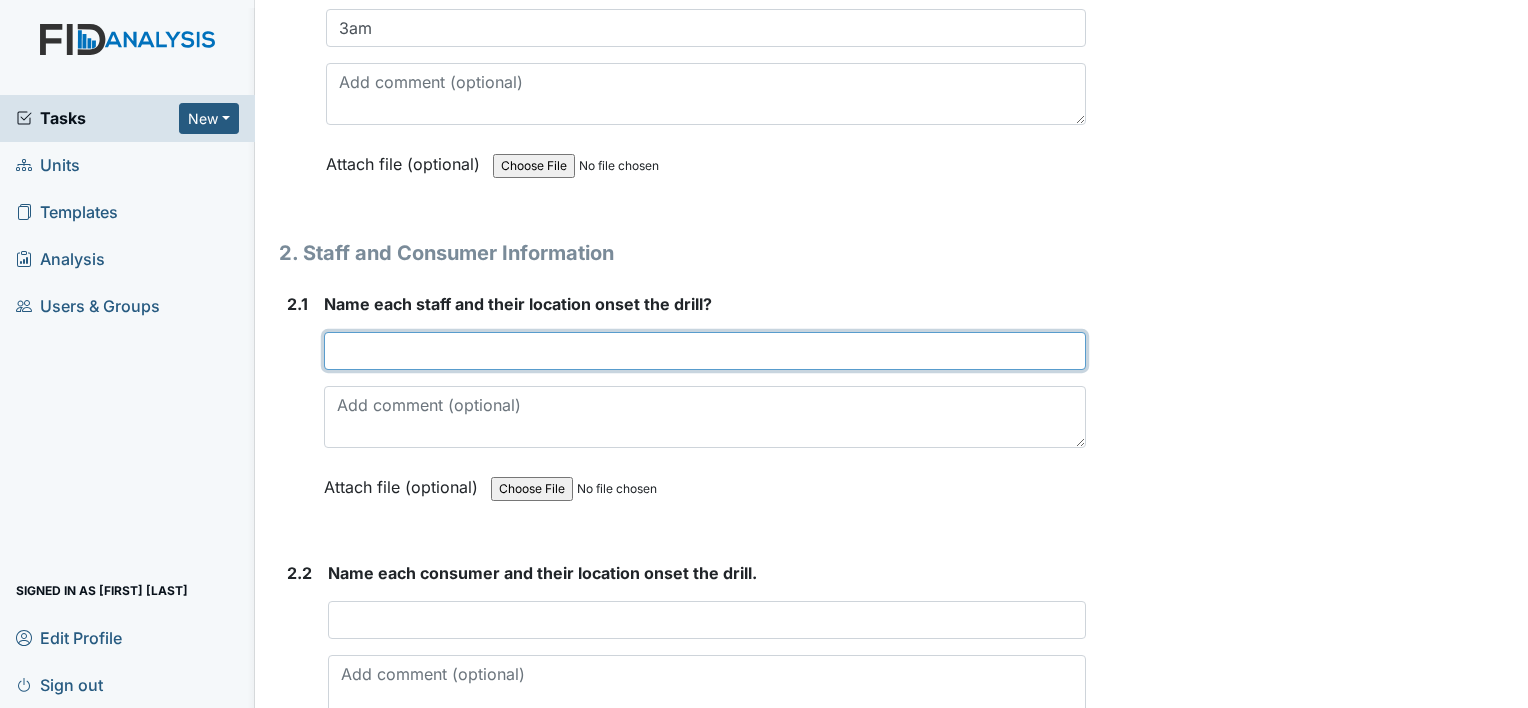 click at bounding box center [705, 351] 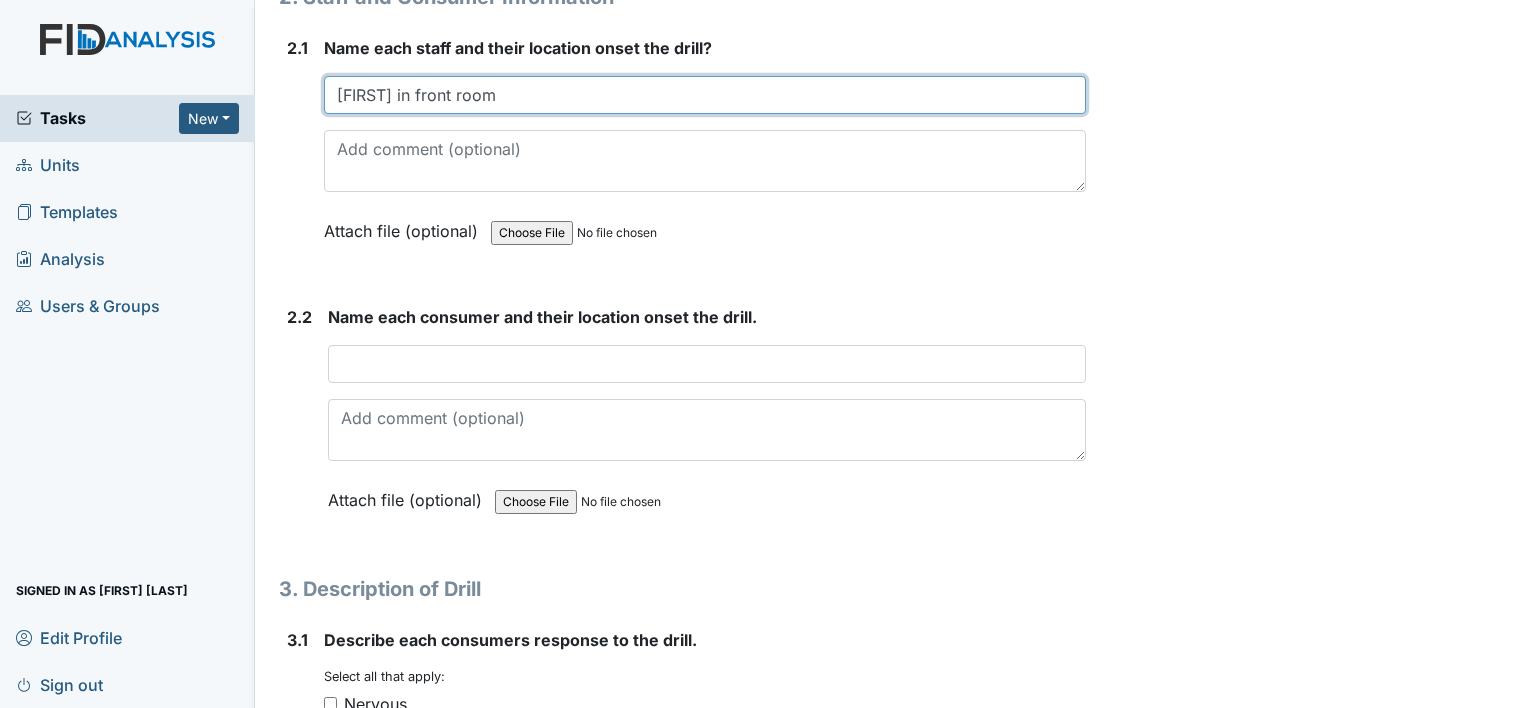 scroll, scrollTop: 1703, scrollLeft: 0, axis: vertical 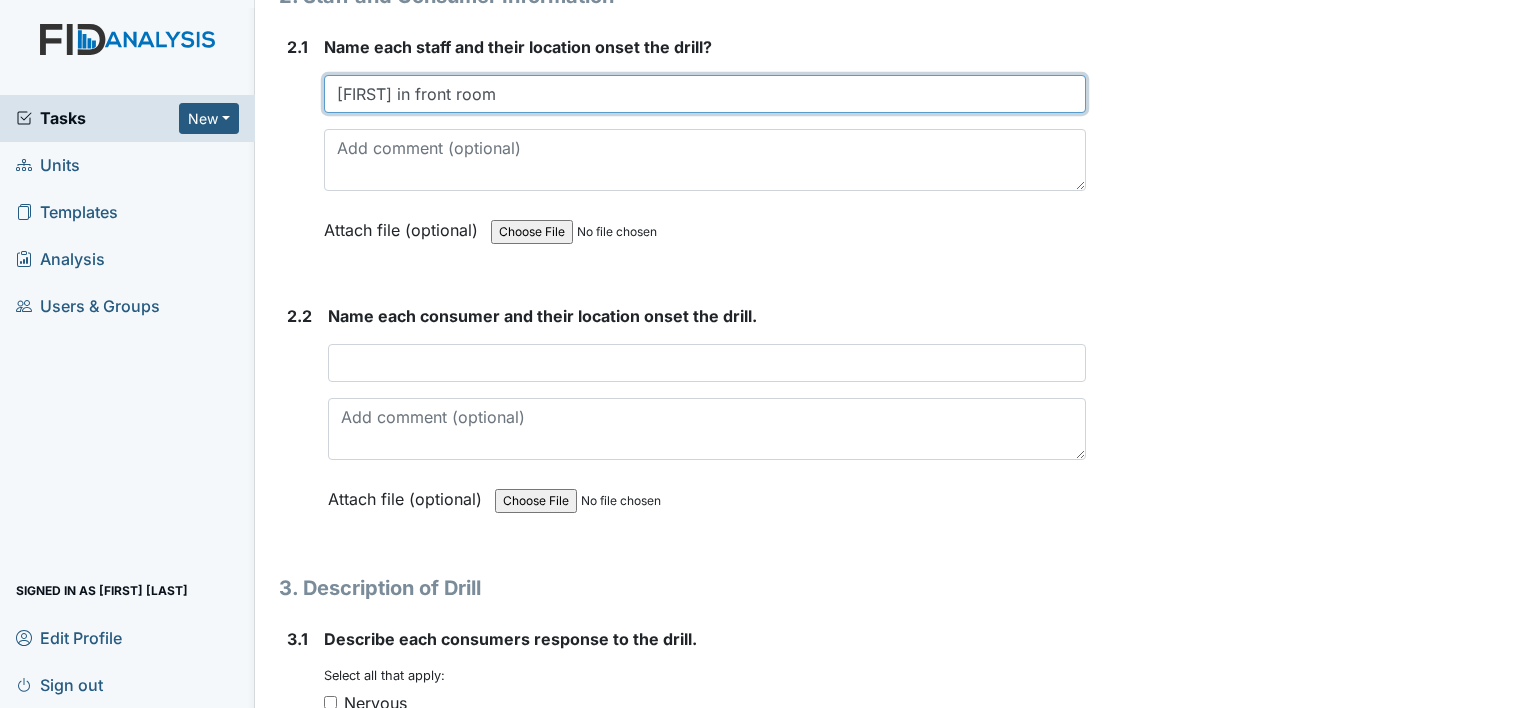 type on "Martha in front room" 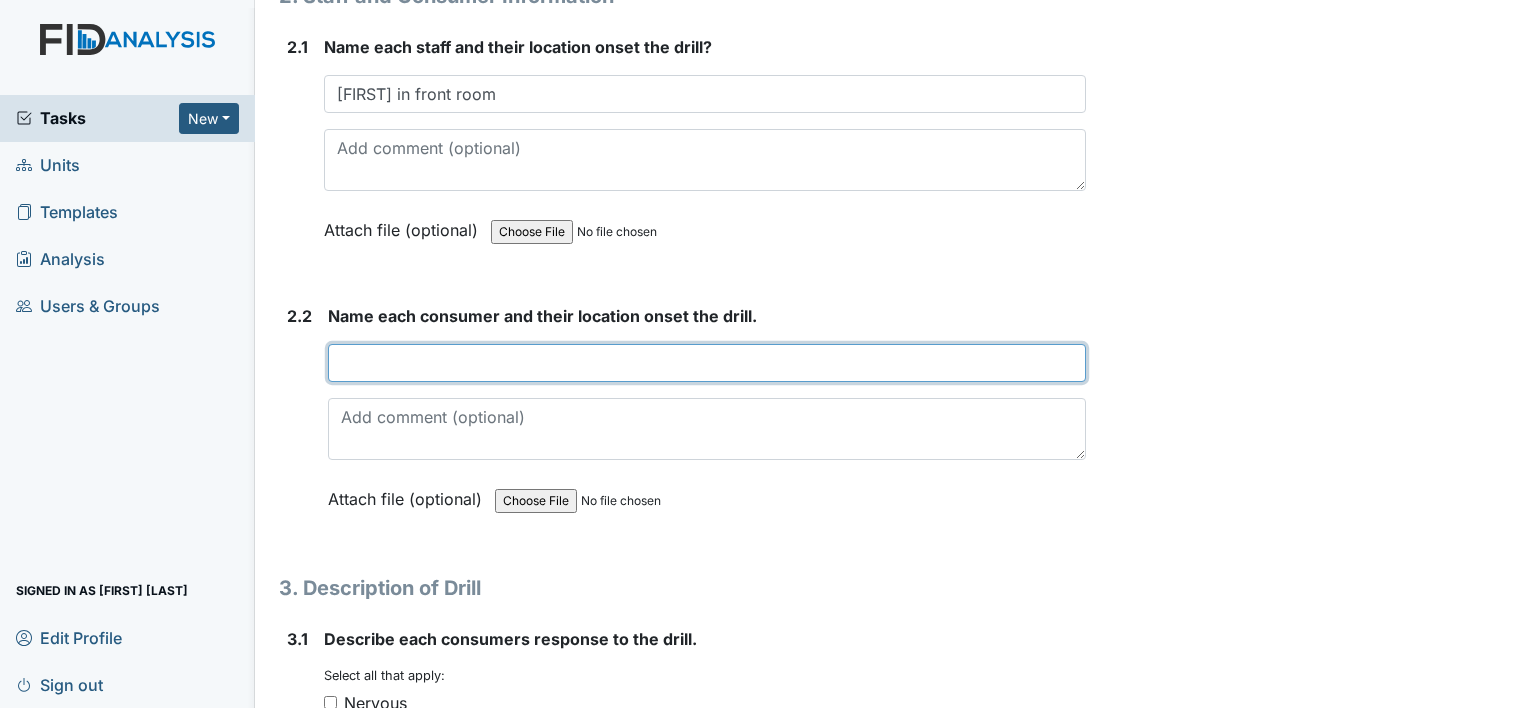 click at bounding box center (707, 363) 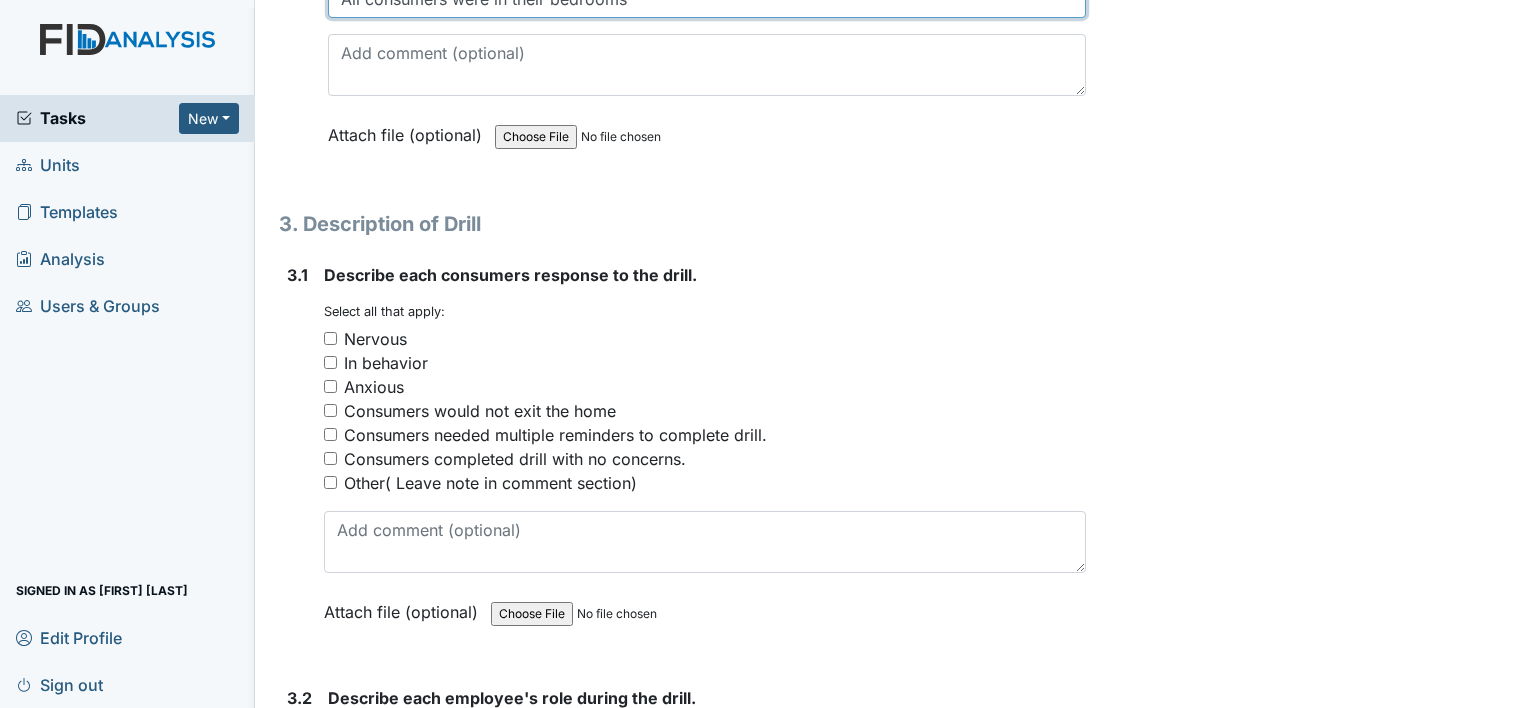 scroll, scrollTop: 2068, scrollLeft: 0, axis: vertical 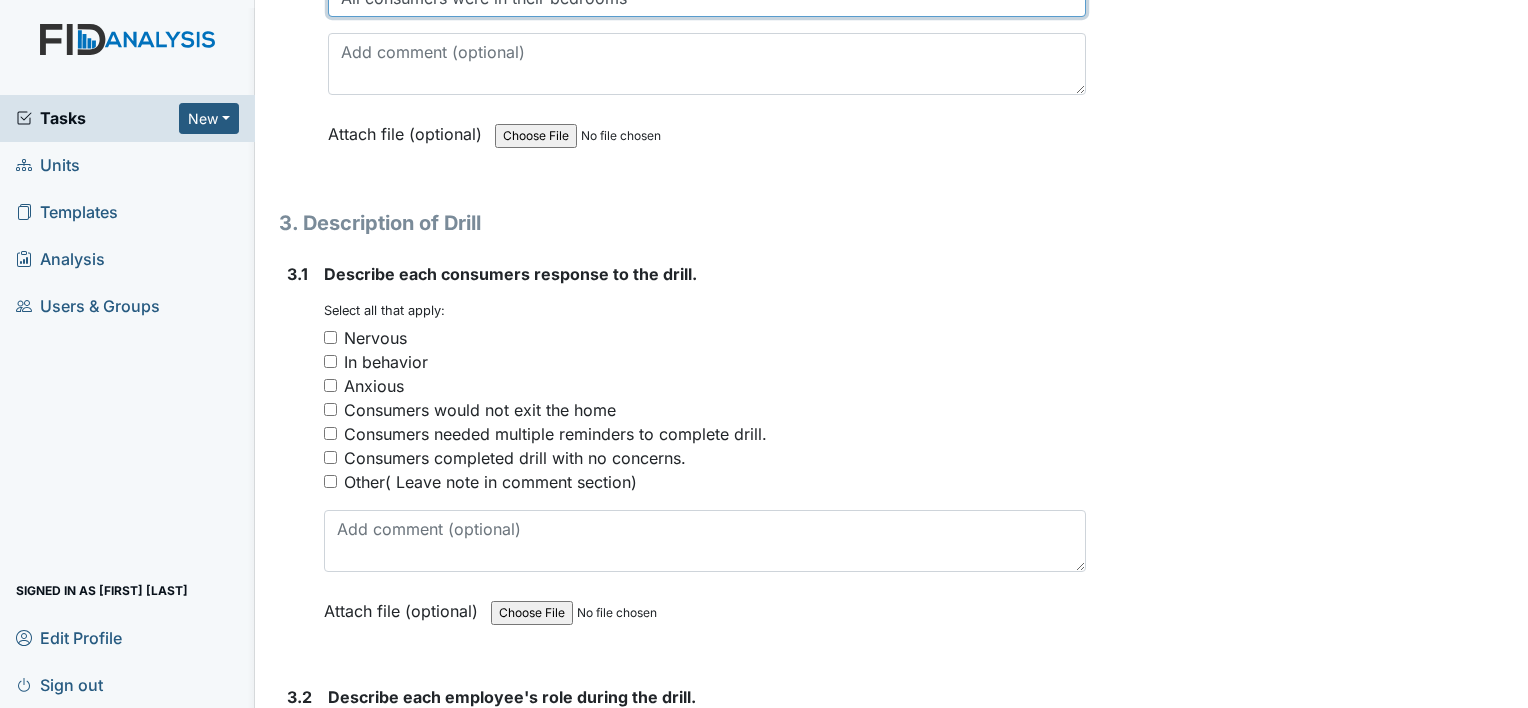 type on "All consumers were in their bedrooms" 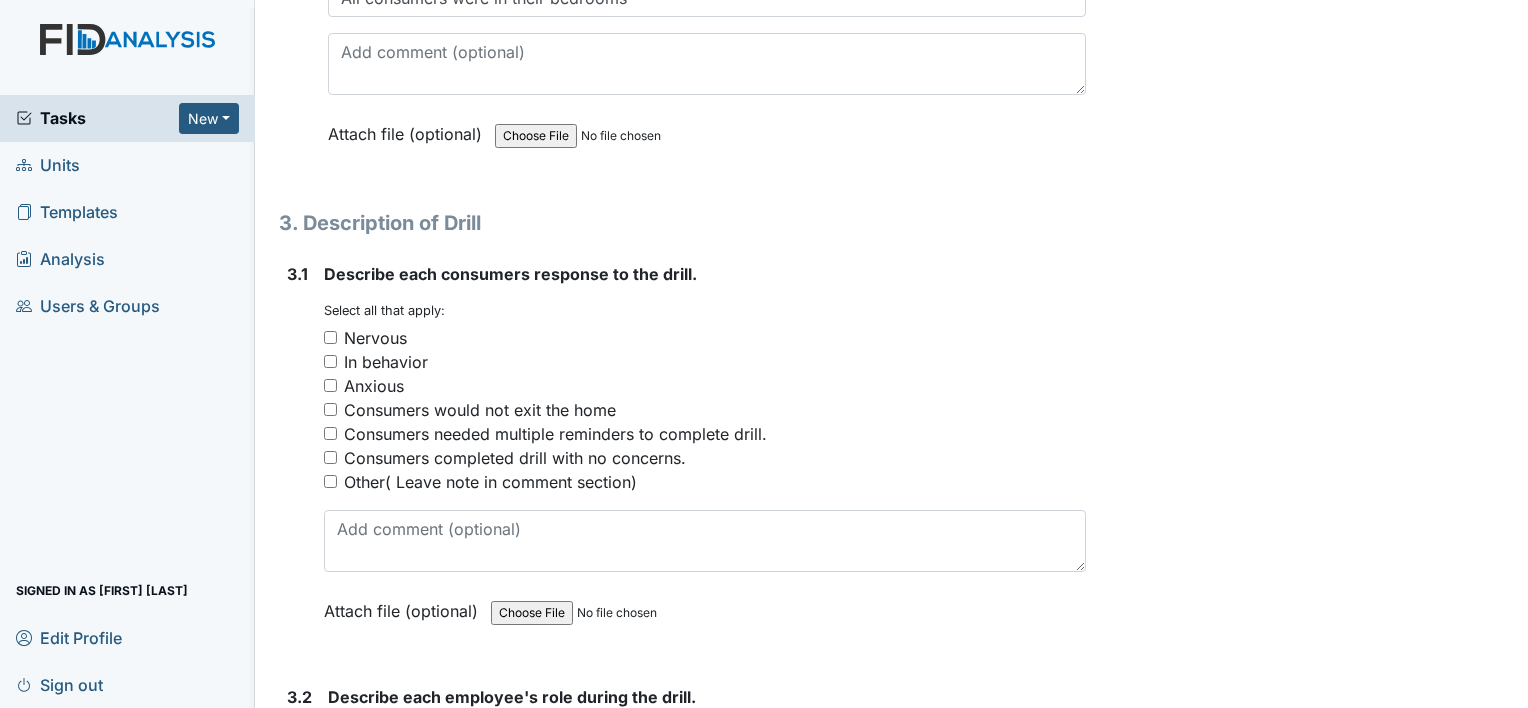 click on "Consumers completed drill with no concerns." at bounding box center [330, 457] 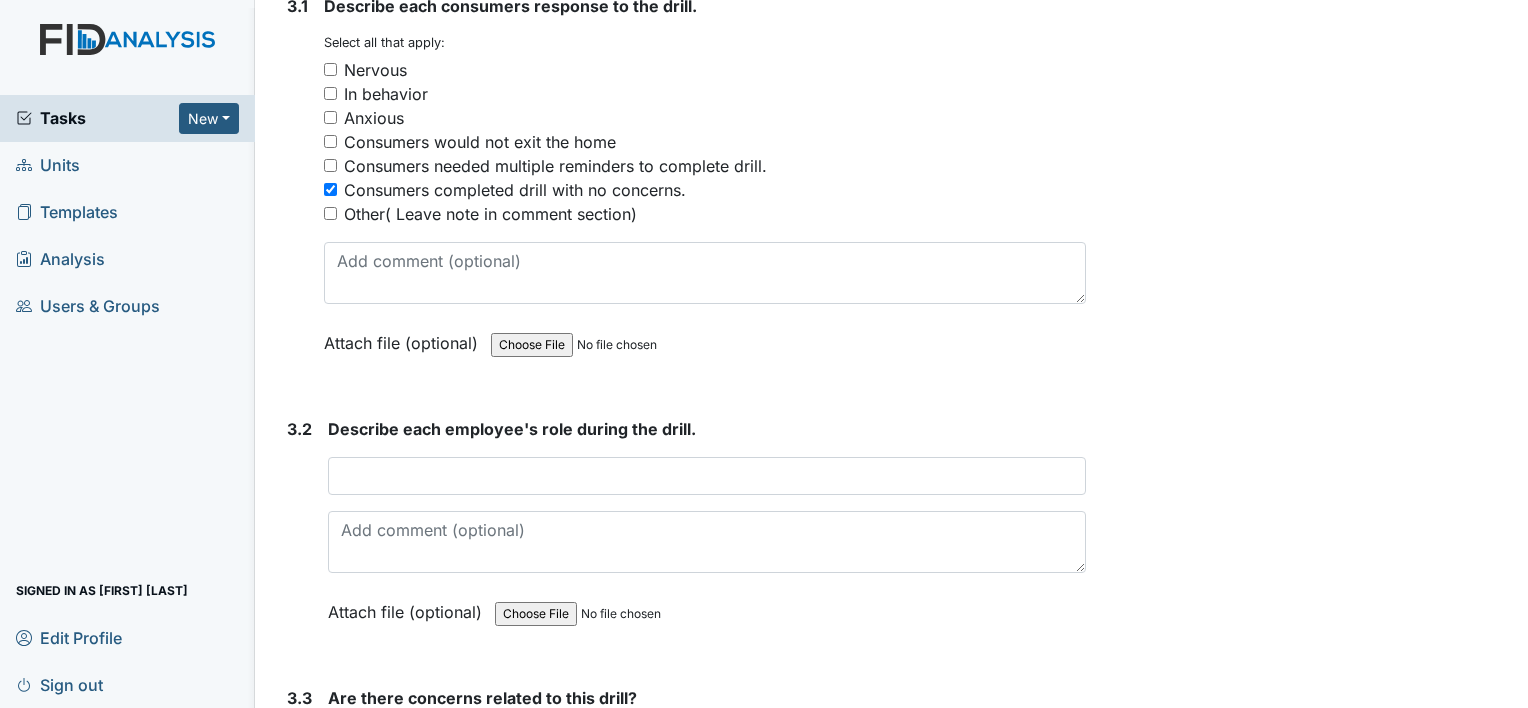 scroll, scrollTop: 2364, scrollLeft: 0, axis: vertical 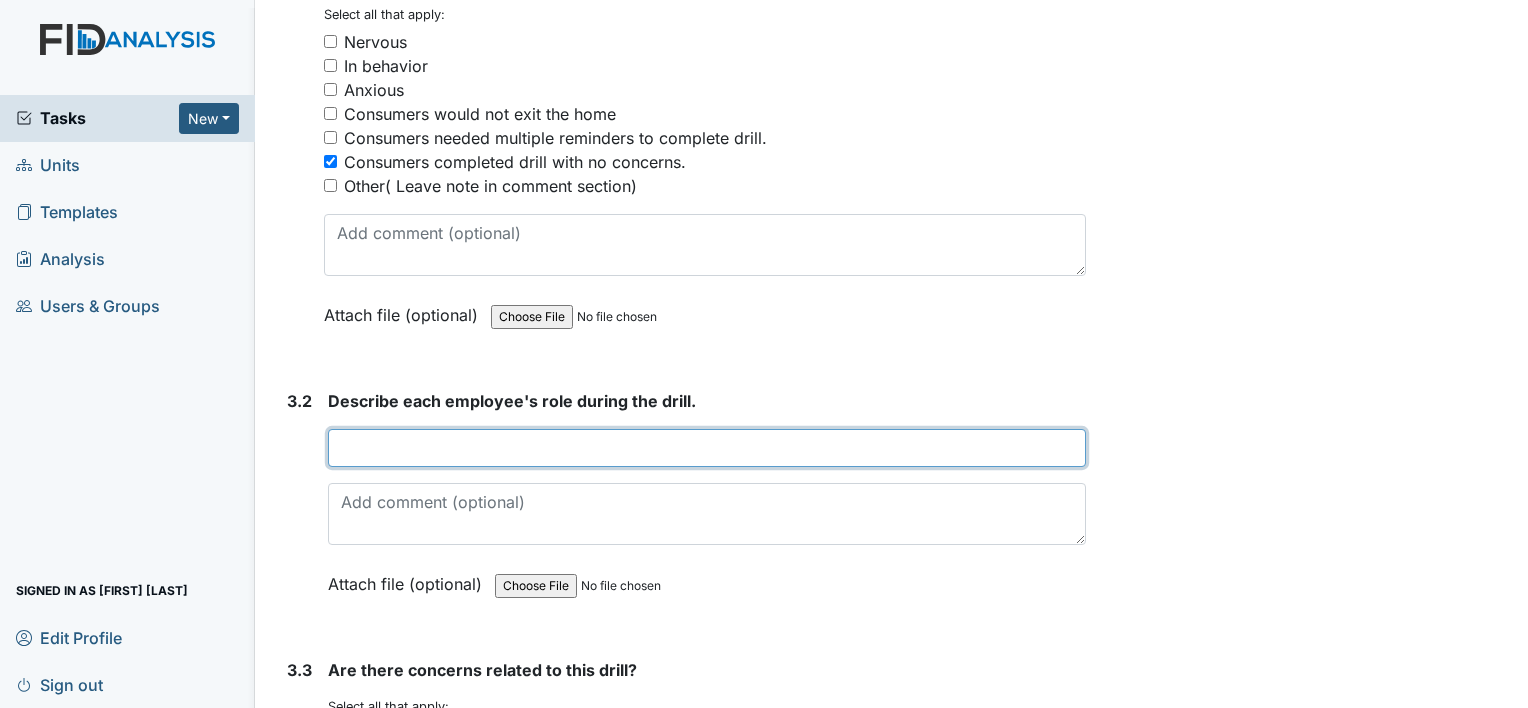 click at bounding box center (707, 448) 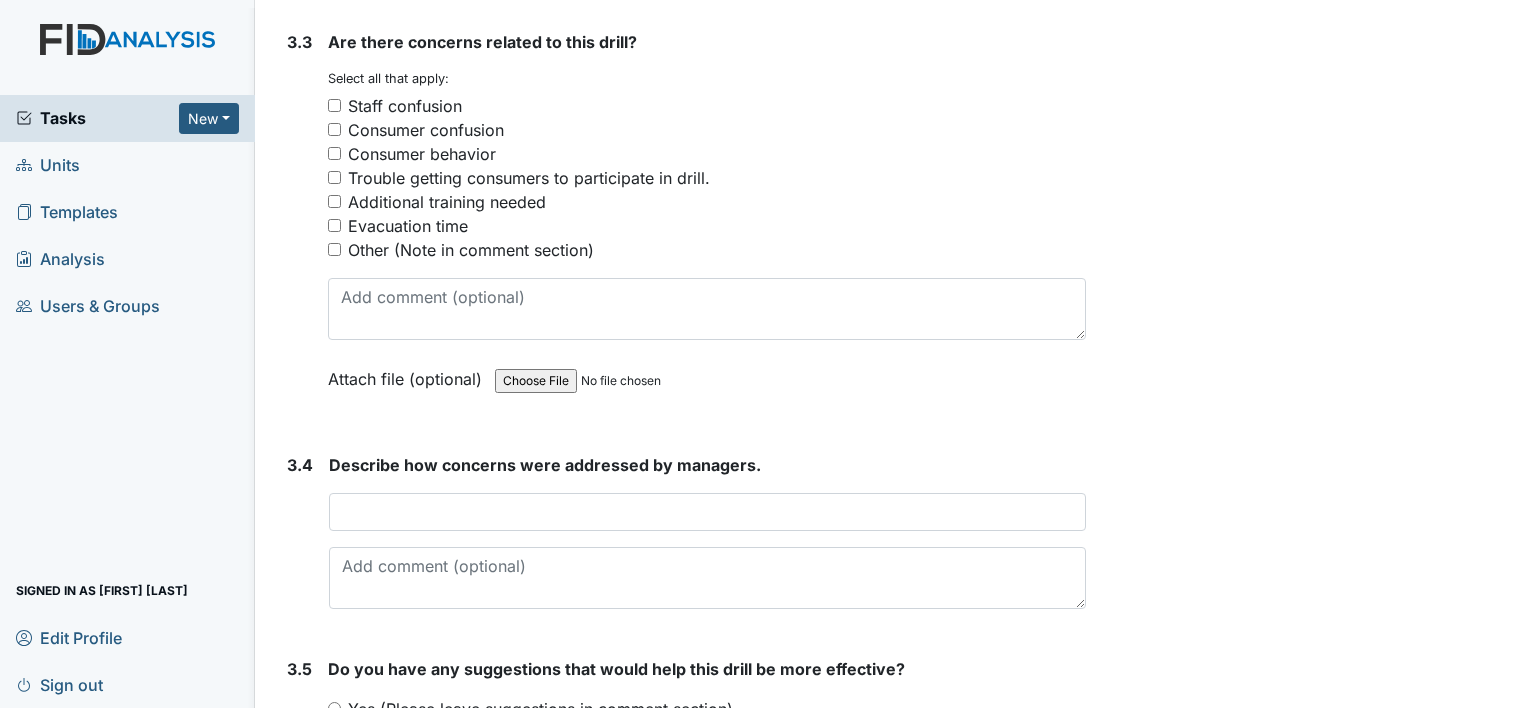 scroll, scrollTop: 2992, scrollLeft: 0, axis: vertical 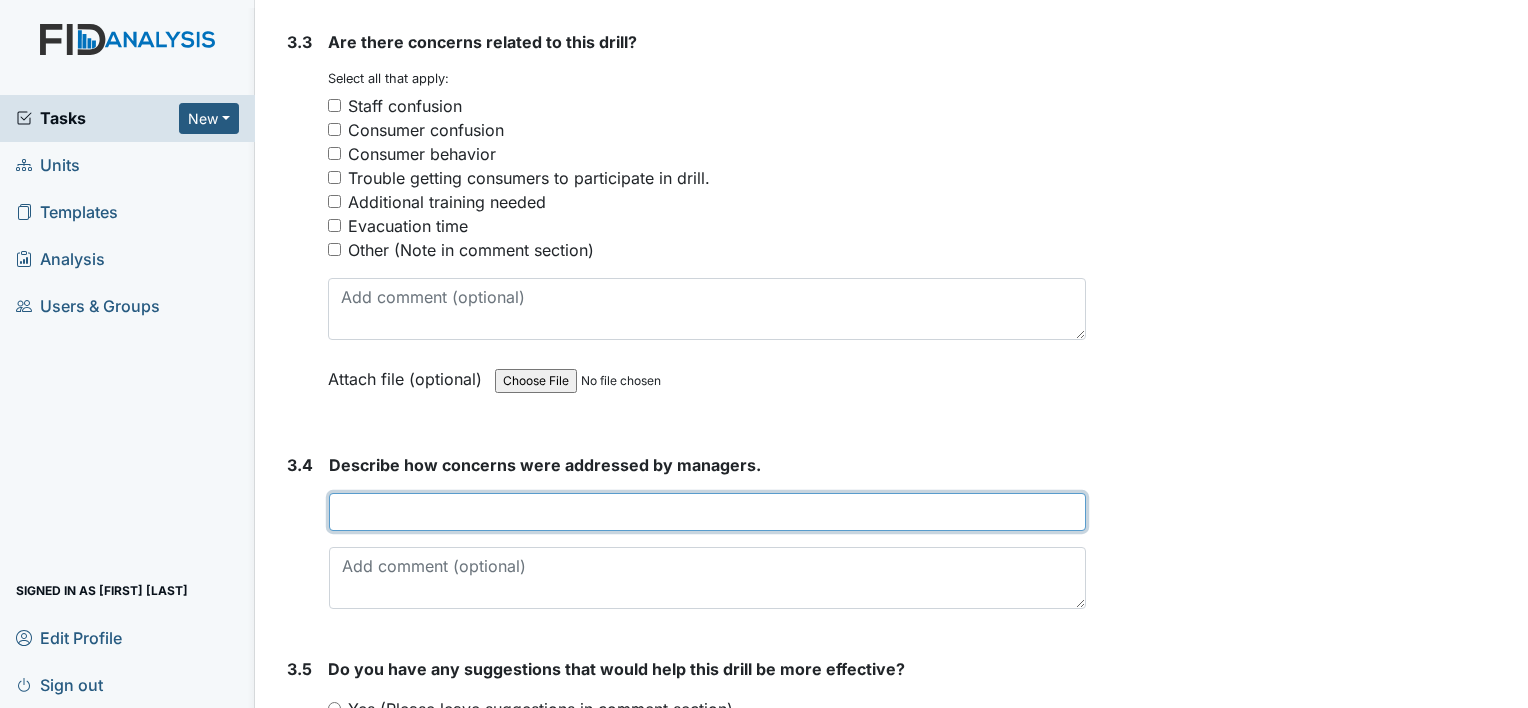 click at bounding box center [707, 512] 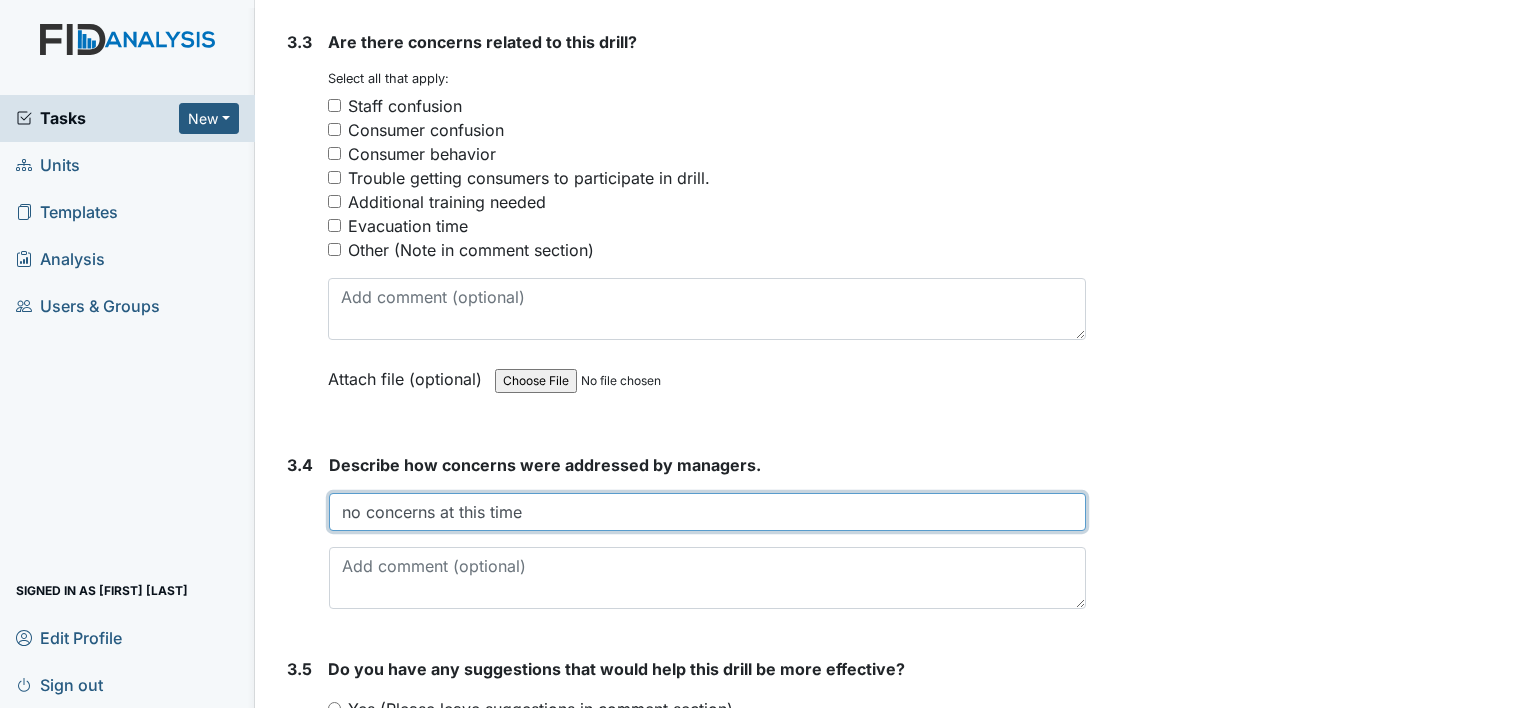scroll, scrollTop: 3174, scrollLeft: 0, axis: vertical 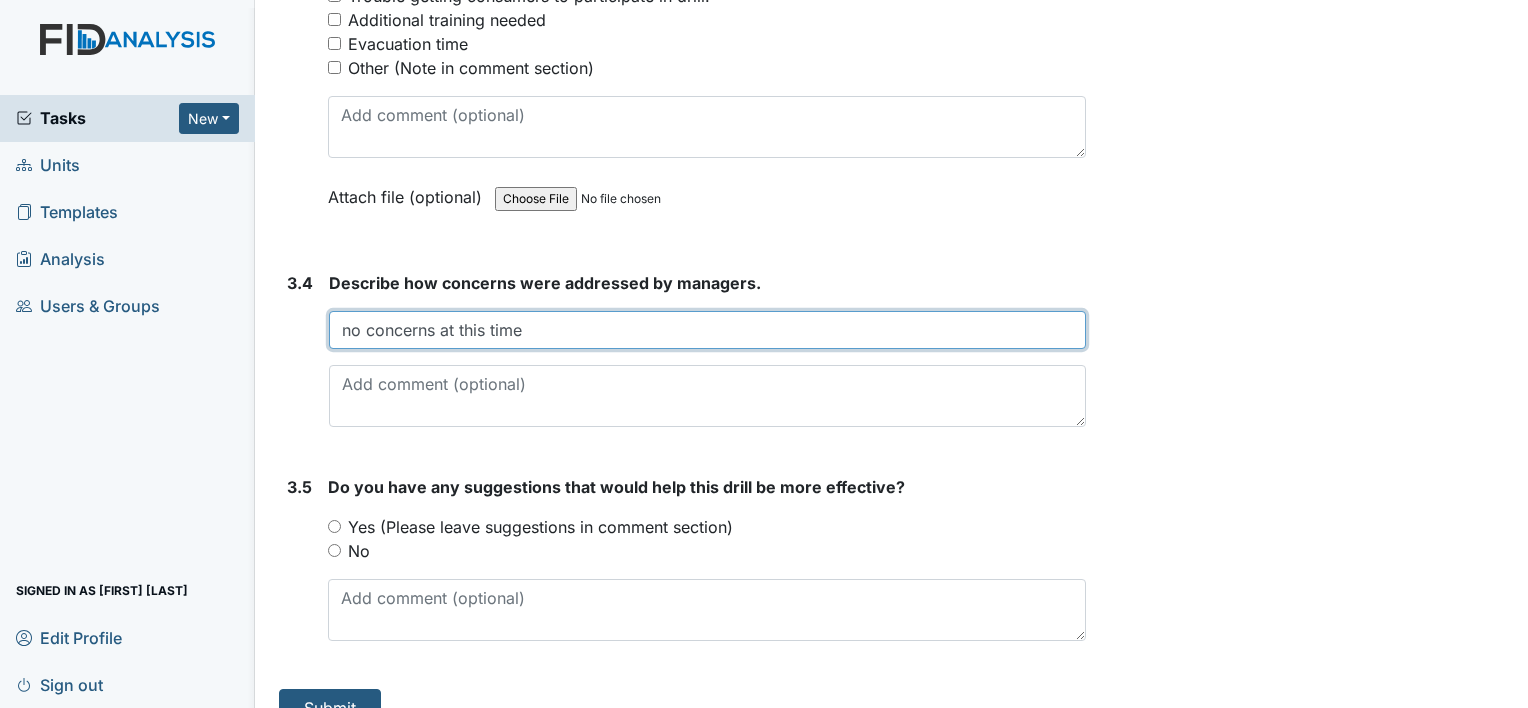 type on "no concerns at this time" 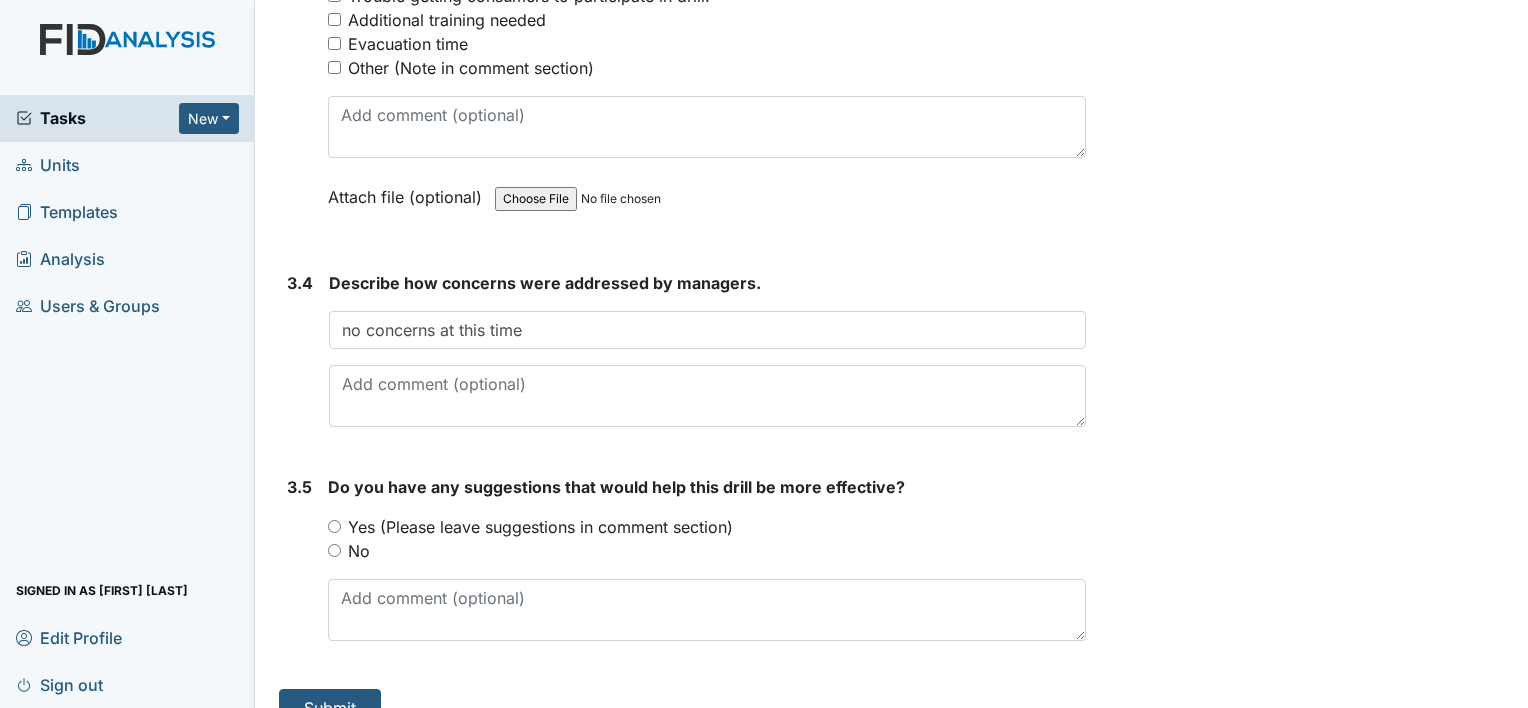 click on "No" at bounding box center (334, 550) 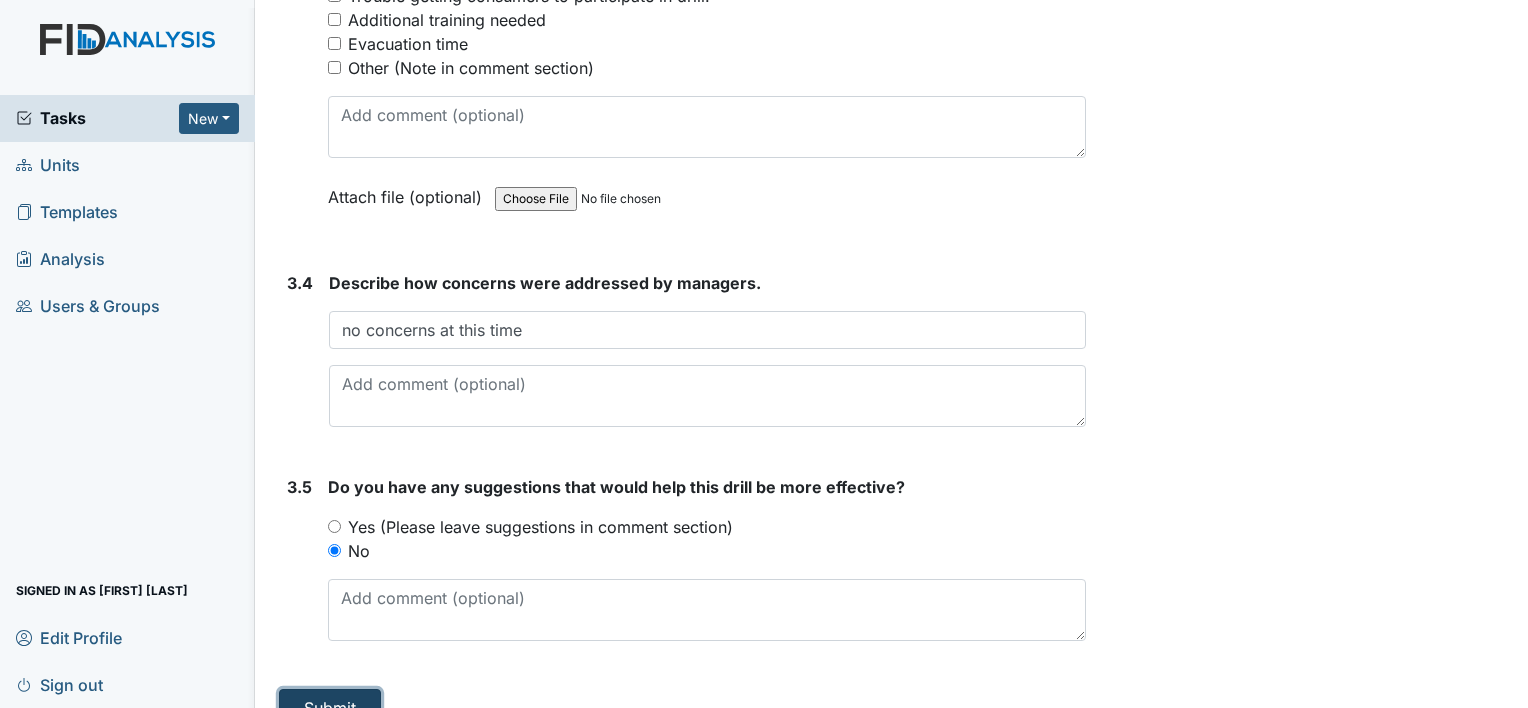 click on "Submit" at bounding box center (330, 708) 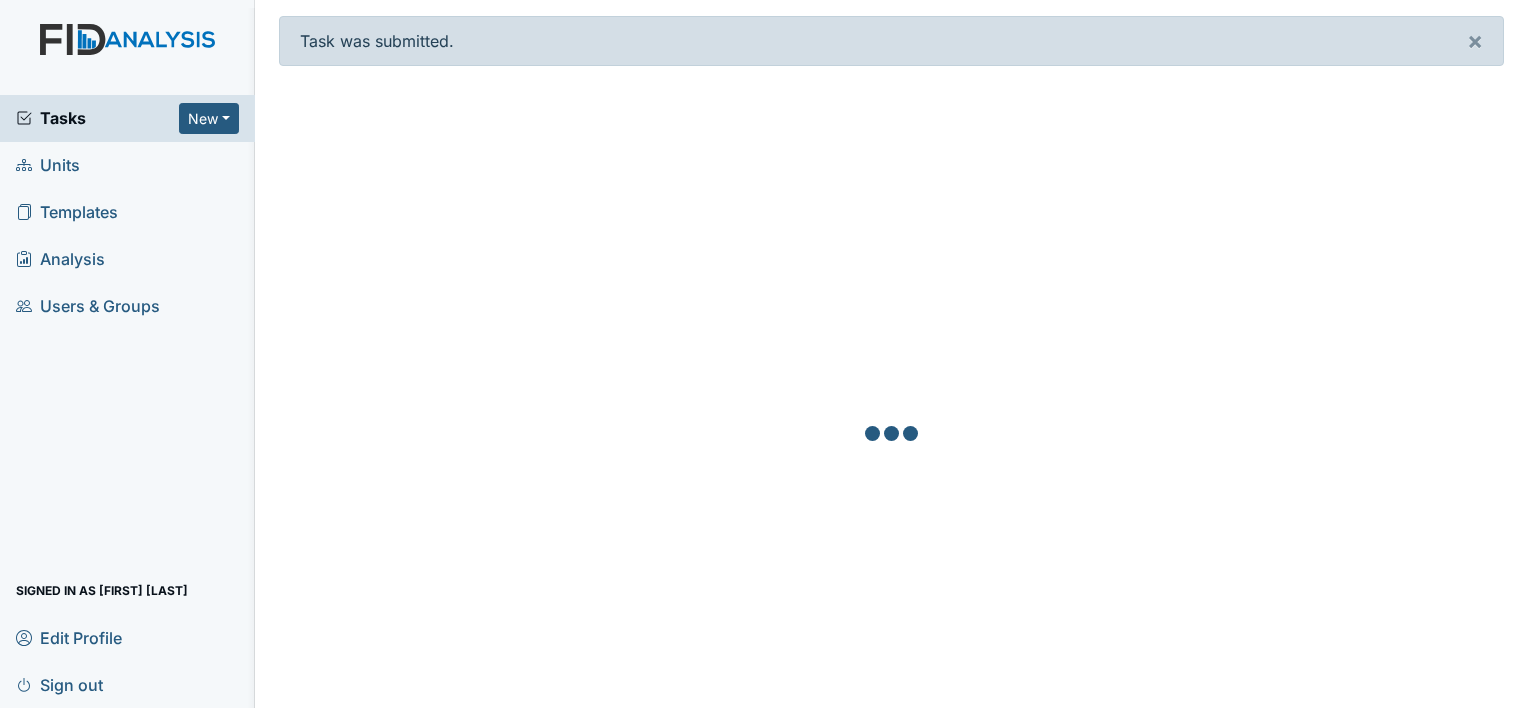 scroll, scrollTop: 0, scrollLeft: 0, axis: both 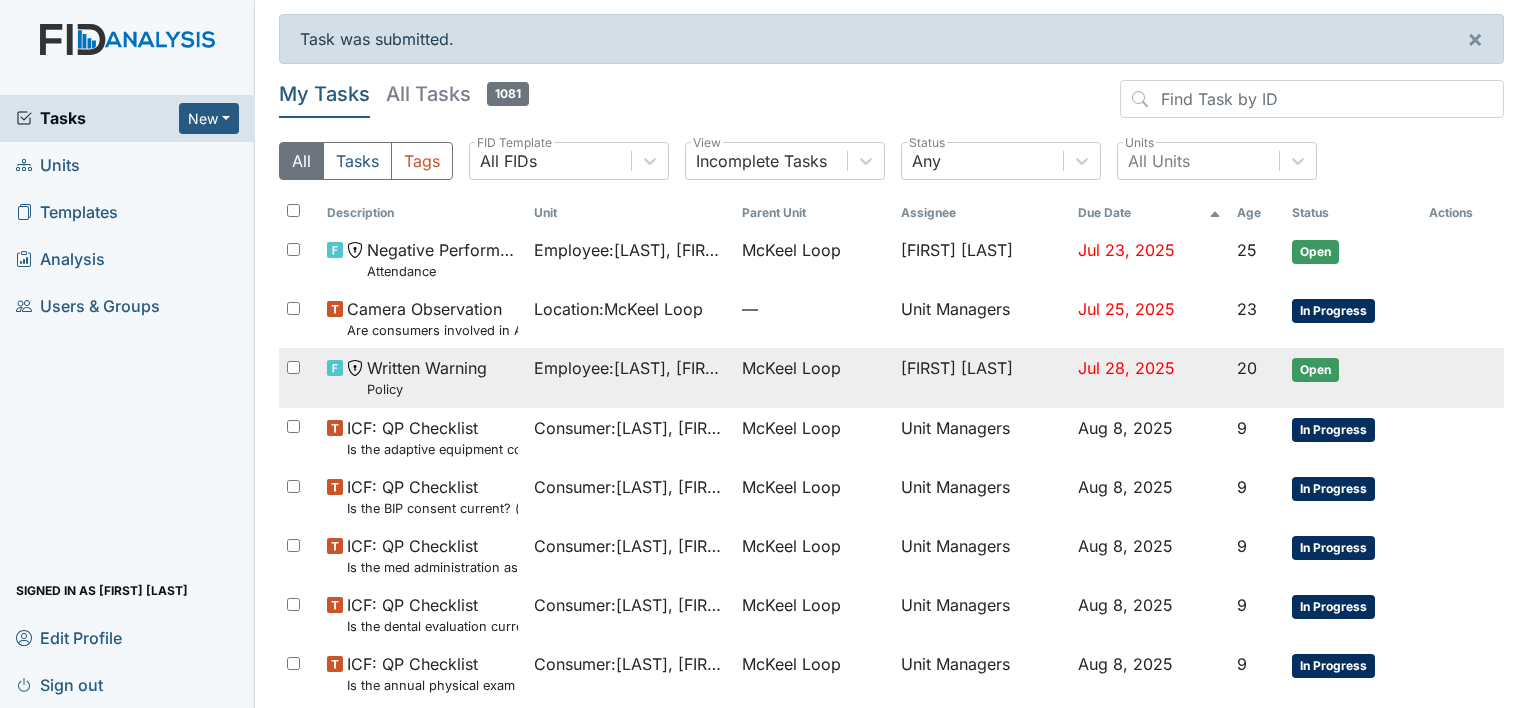 click on "Policy" at bounding box center (427, 389) 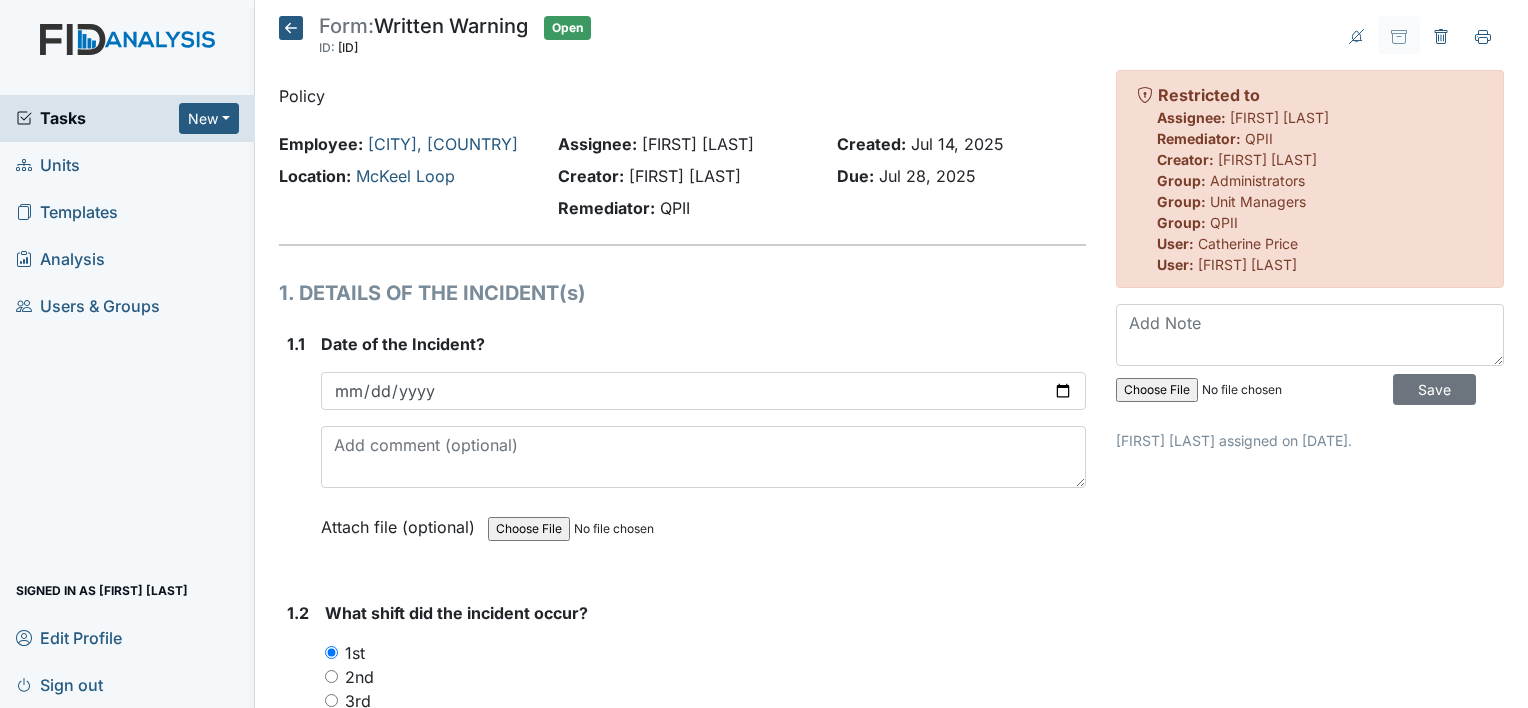 scroll, scrollTop: 0, scrollLeft: 0, axis: both 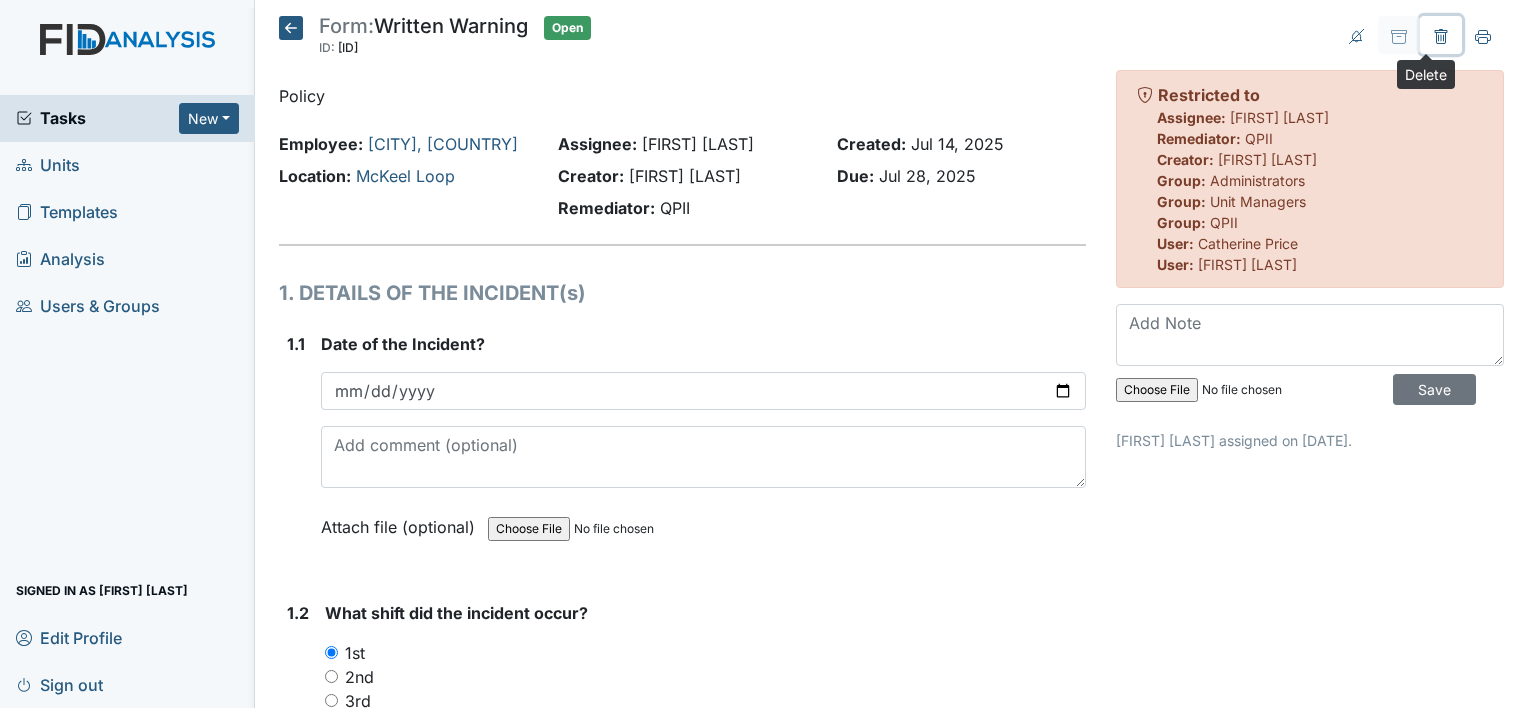 click 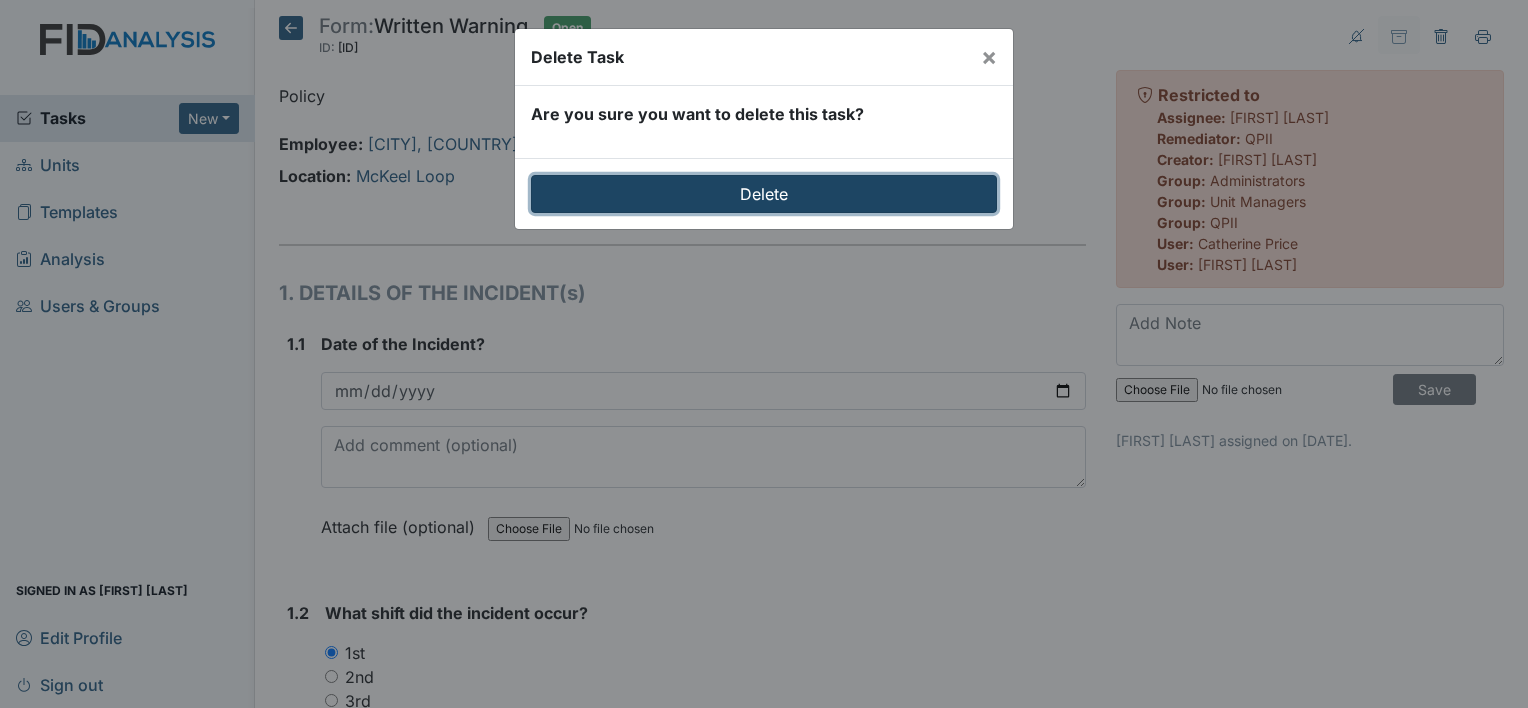 click on "Delete" at bounding box center [764, 194] 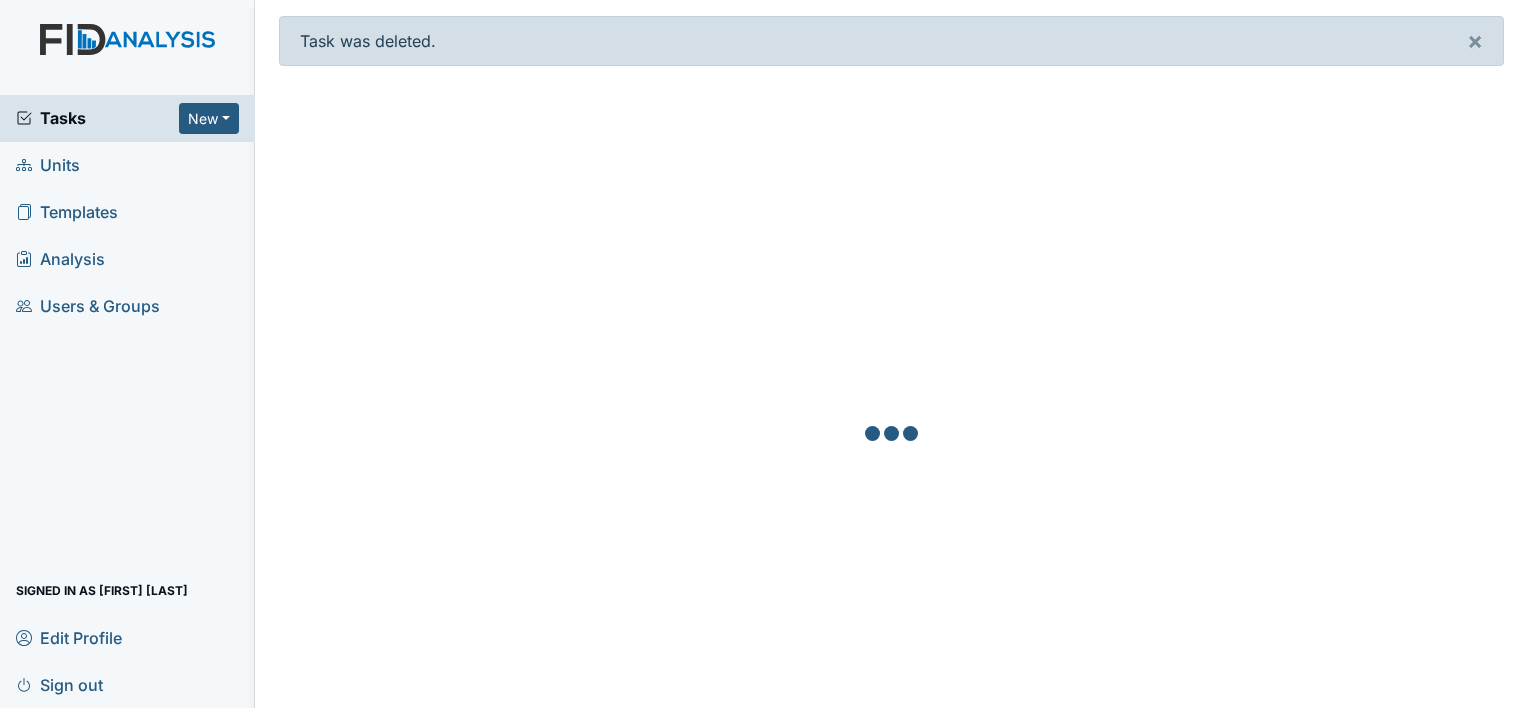 scroll, scrollTop: 0, scrollLeft: 0, axis: both 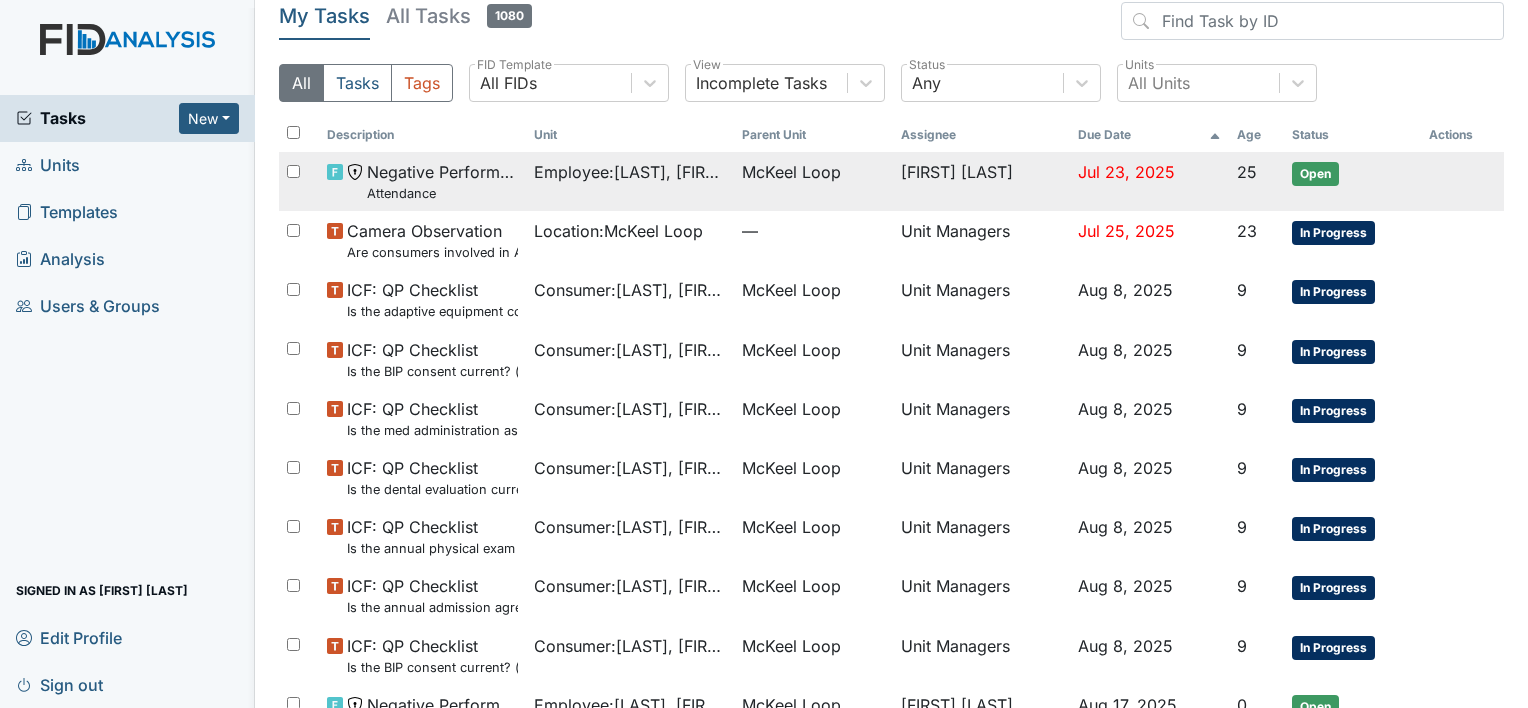 click on "Attendance" at bounding box center [442, 193] 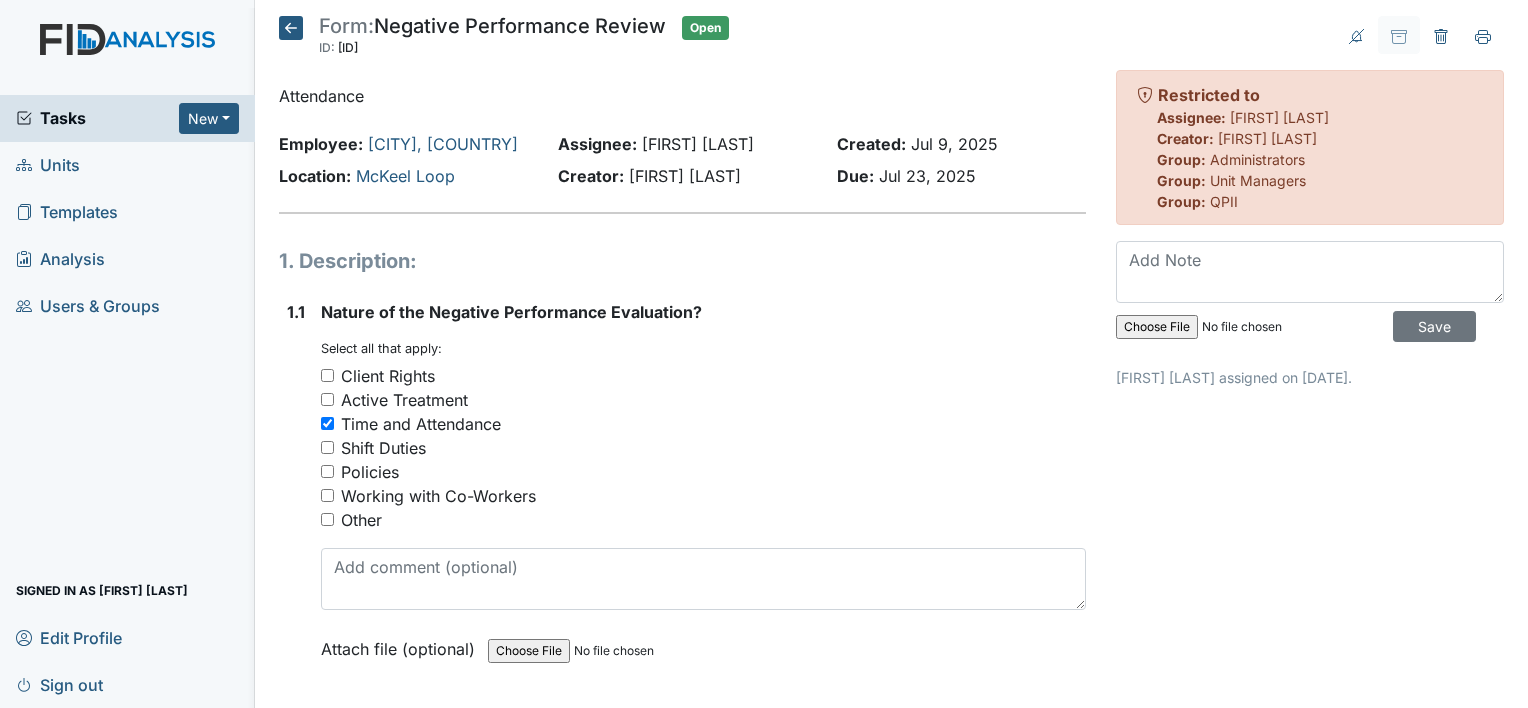 scroll, scrollTop: 0, scrollLeft: 0, axis: both 